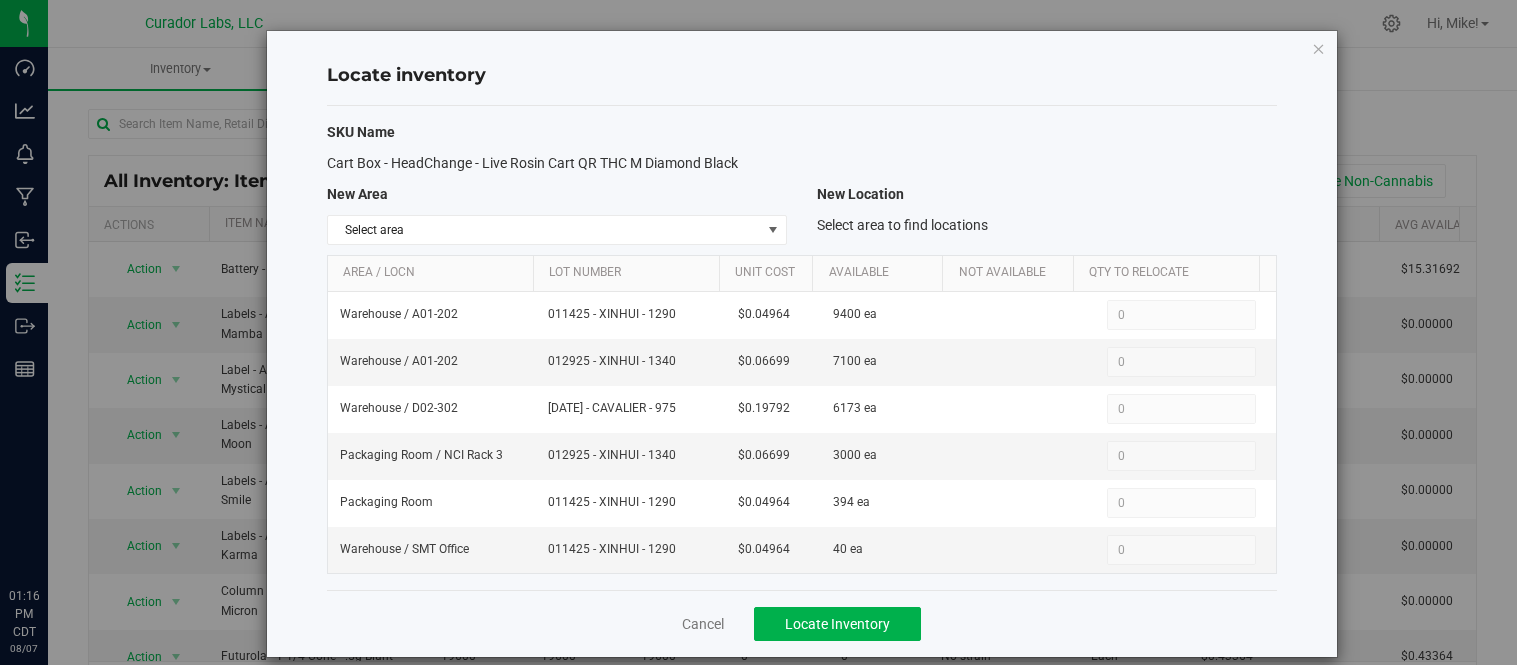 scroll, scrollTop: 0, scrollLeft: 0, axis: both 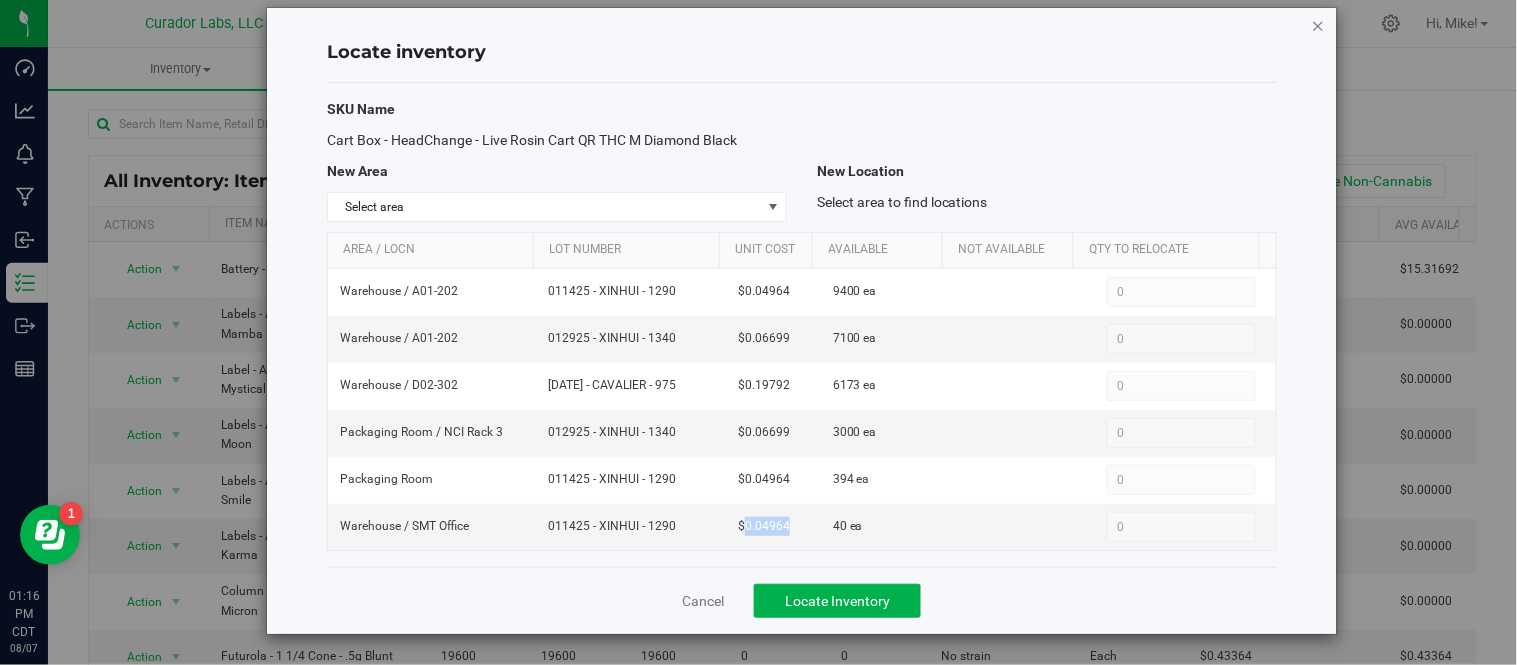 click at bounding box center (1319, 25) 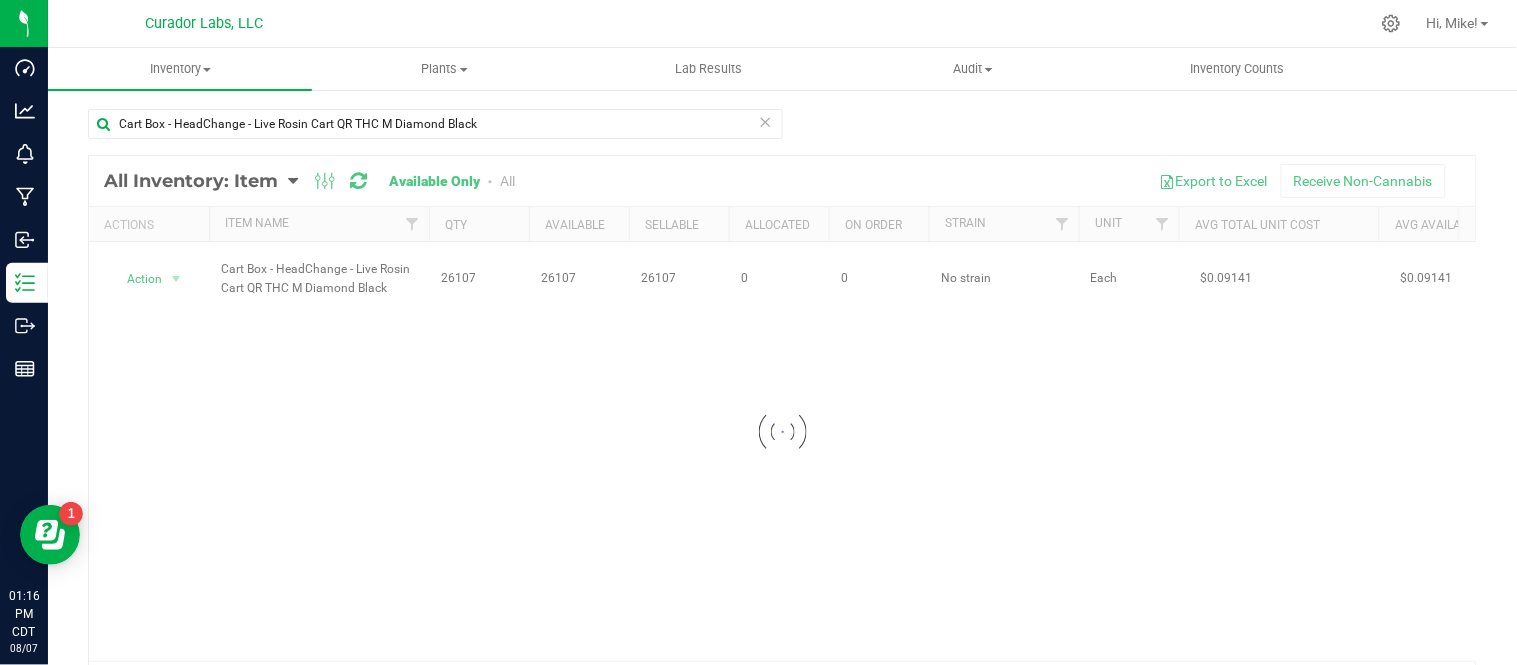 click at bounding box center [766, 121] 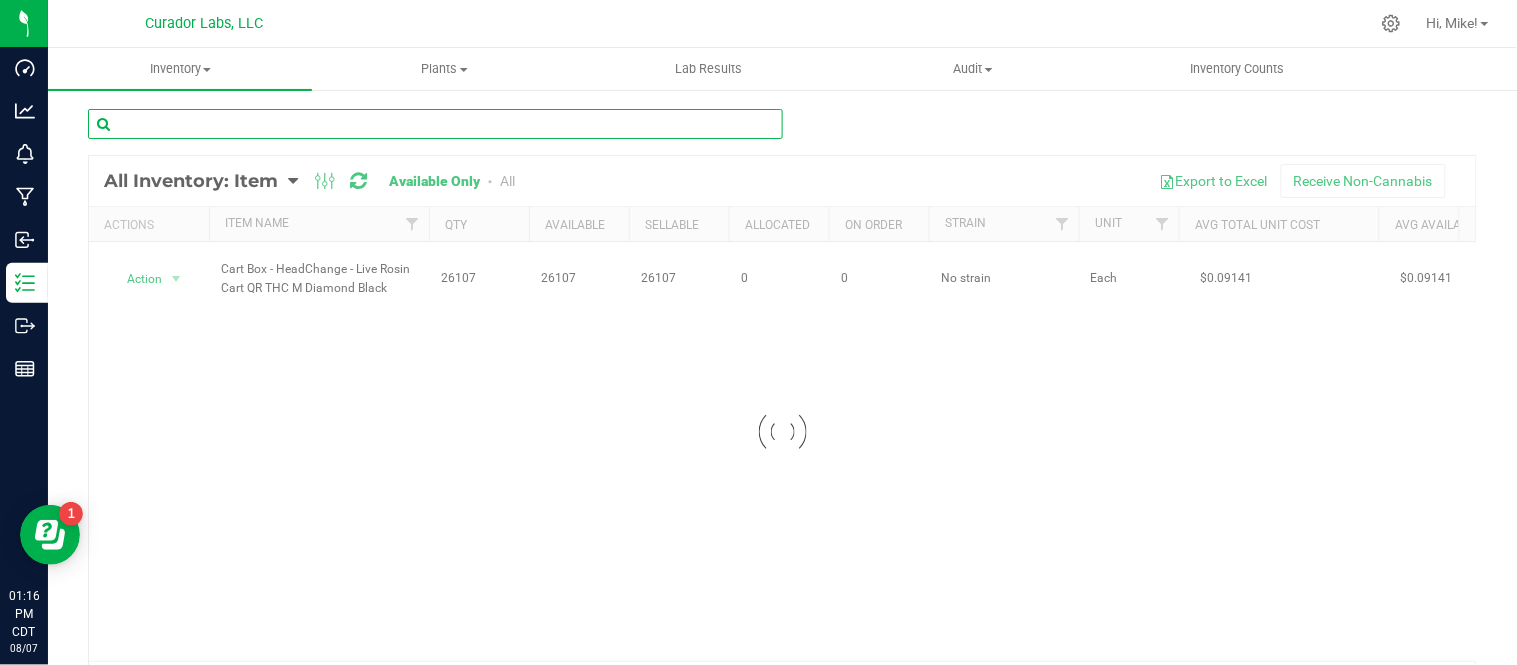 click at bounding box center (435, 124) 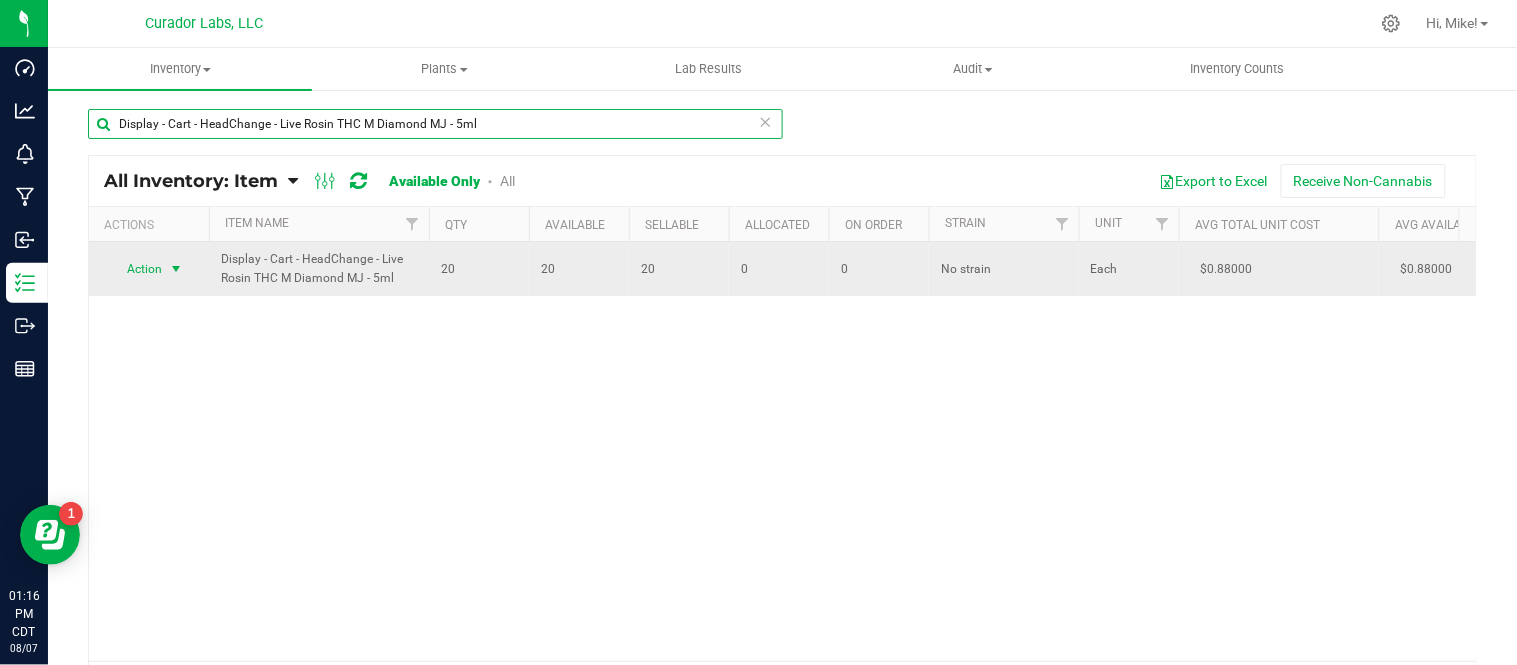 type on "Display - Cart - HeadChange - Live Rosin THC M Diamond MJ - 5ml" 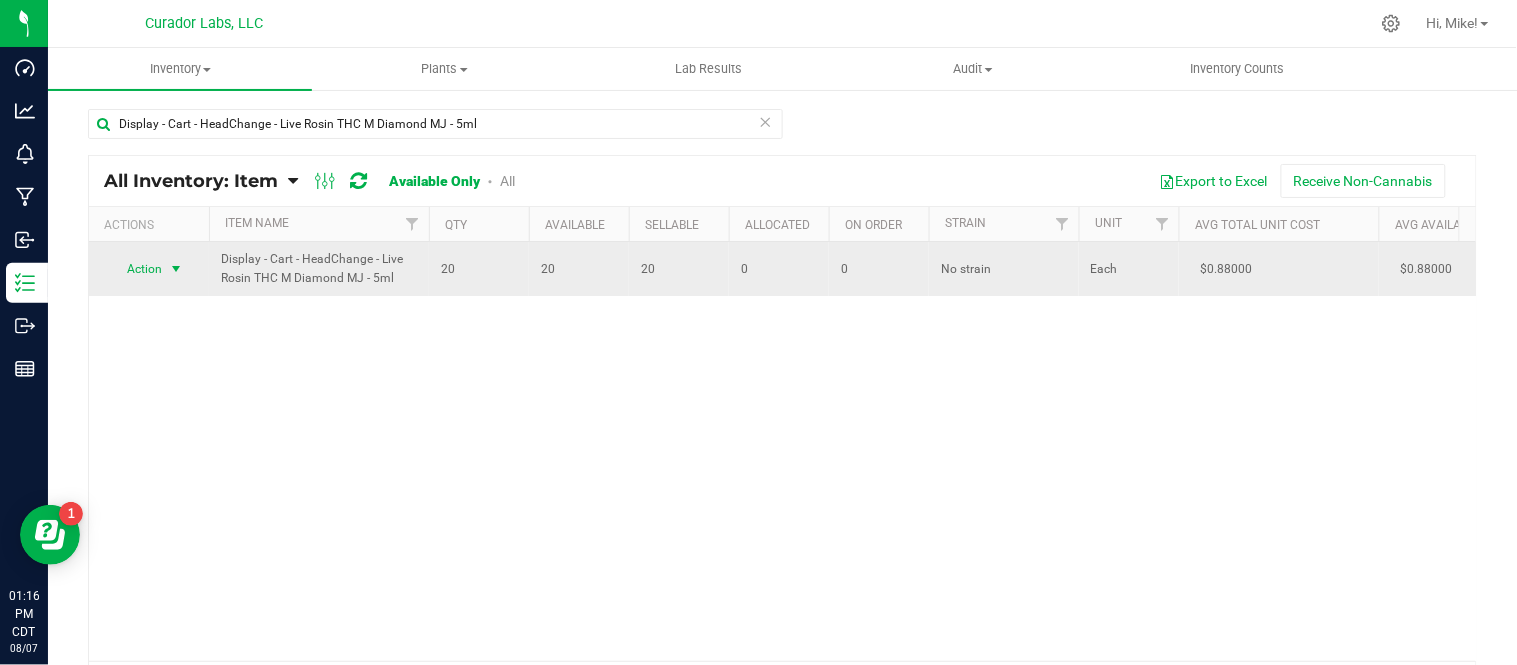 click at bounding box center (176, 269) 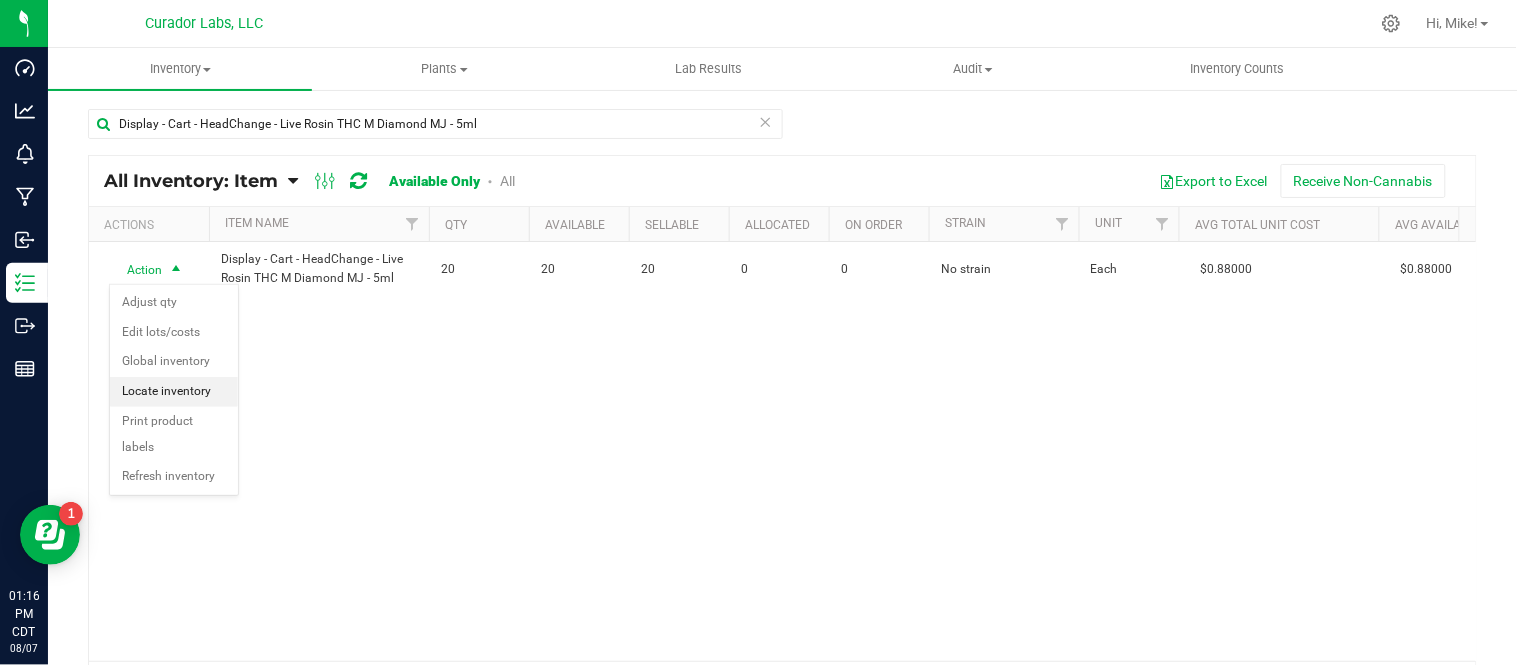 click on "Locate inventory" at bounding box center (174, 392) 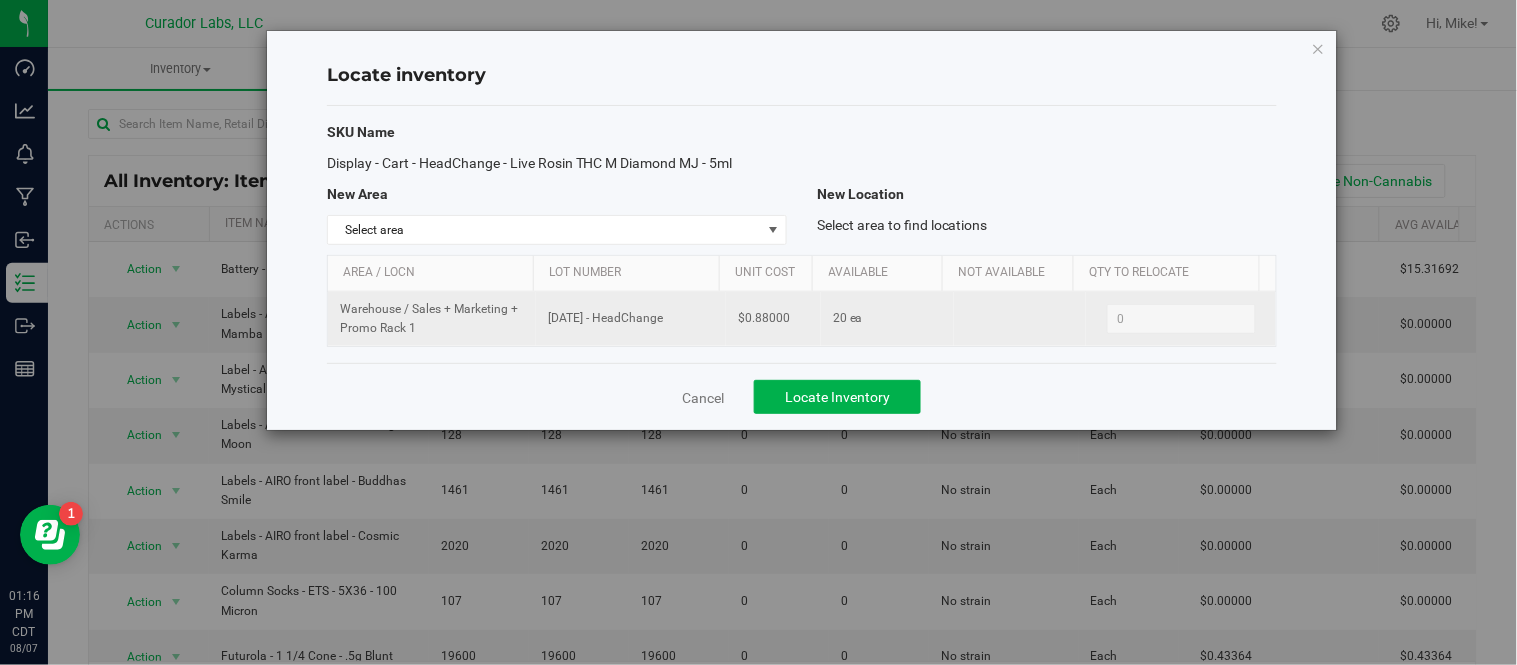 drag, startPoint x: 543, startPoint y: 322, endPoint x: 708, endPoint y: 321, distance: 165.00304 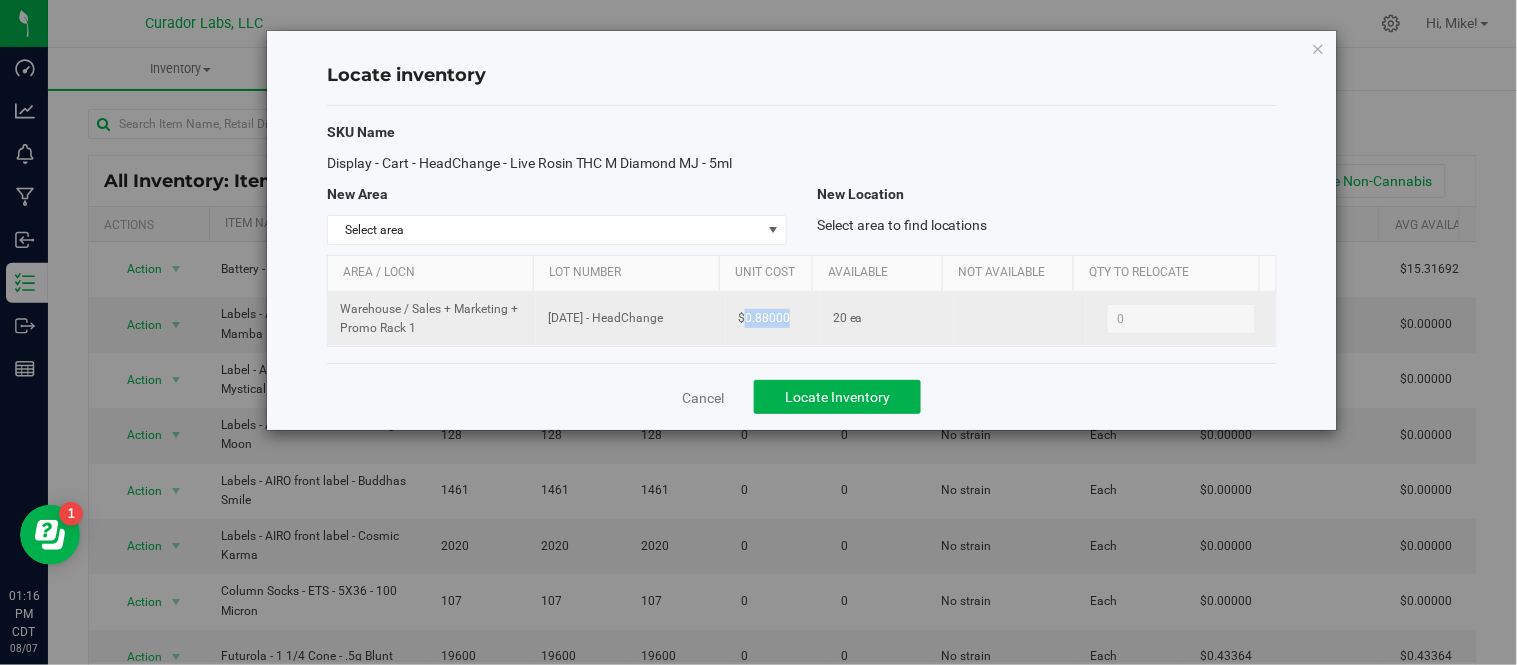drag, startPoint x: 738, startPoint y: 320, endPoint x: 795, endPoint y: 321, distance: 57.00877 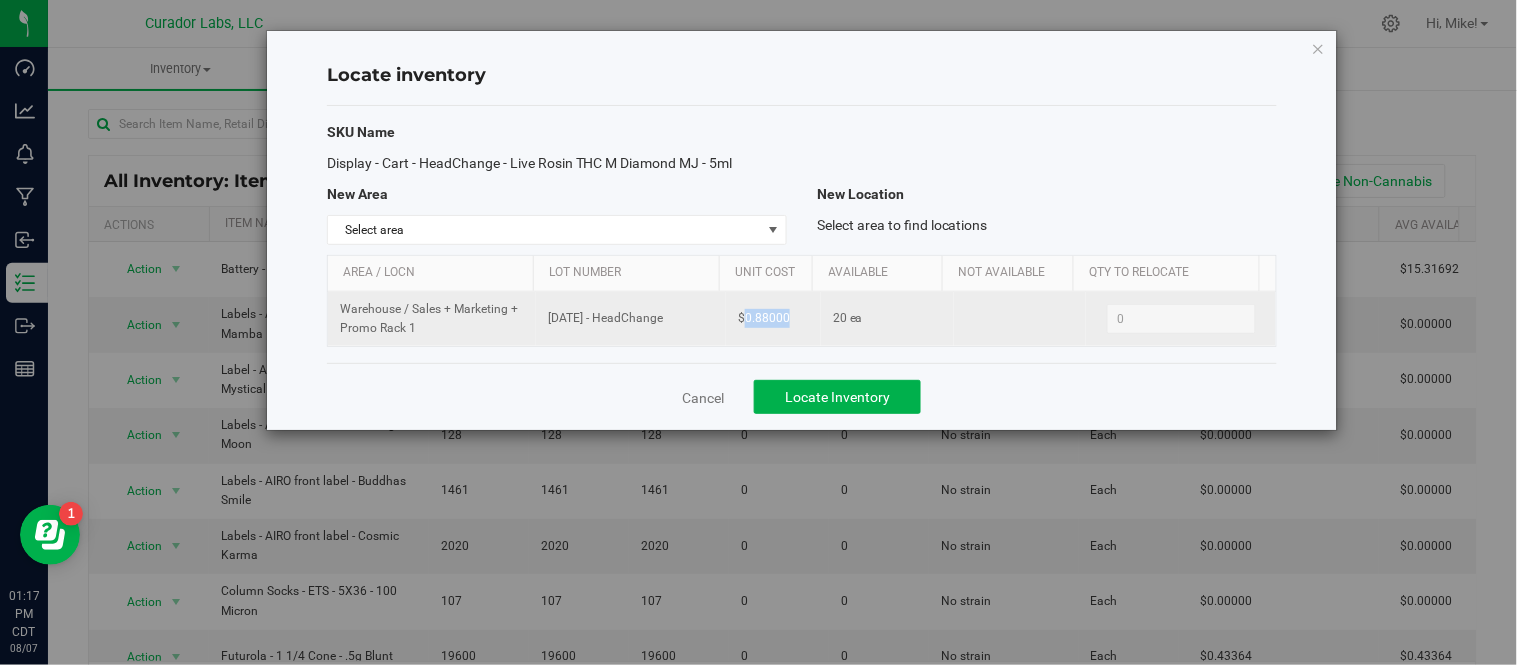 copy on "0.88000" 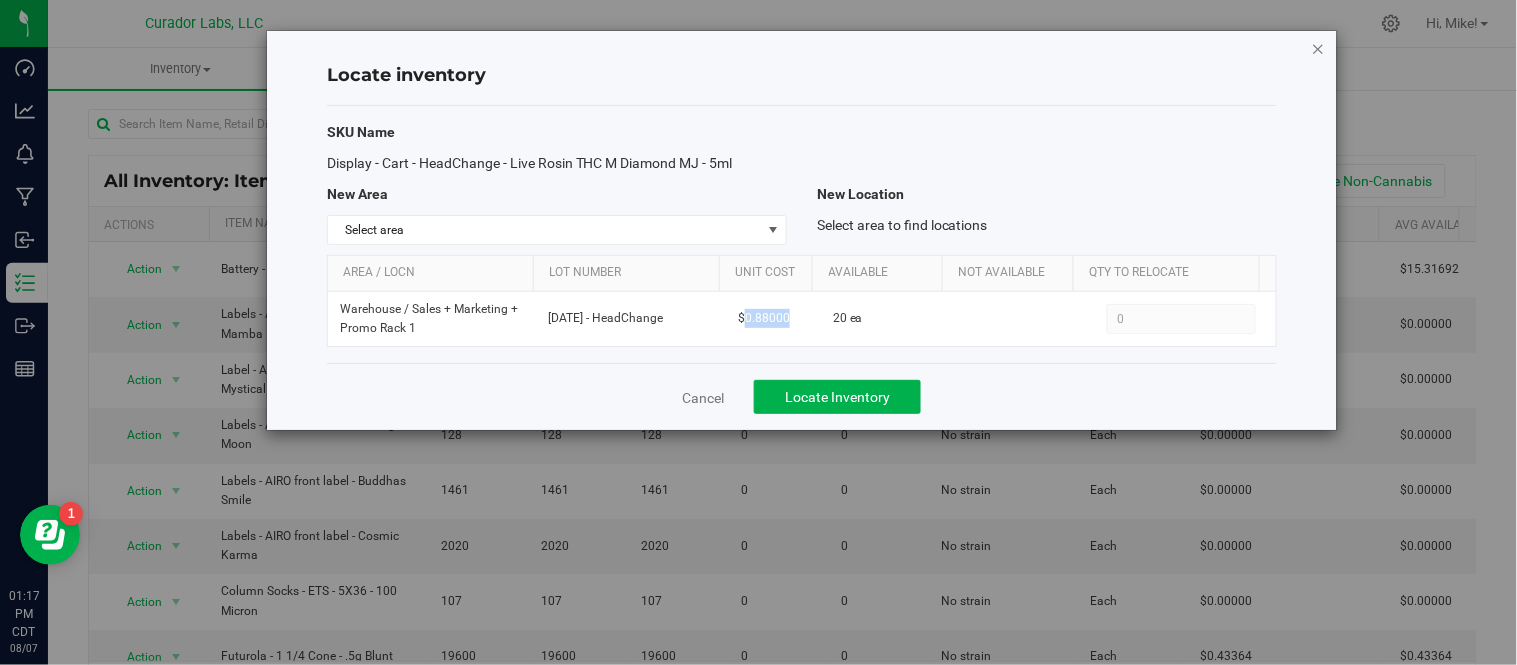 click at bounding box center (1319, 48) 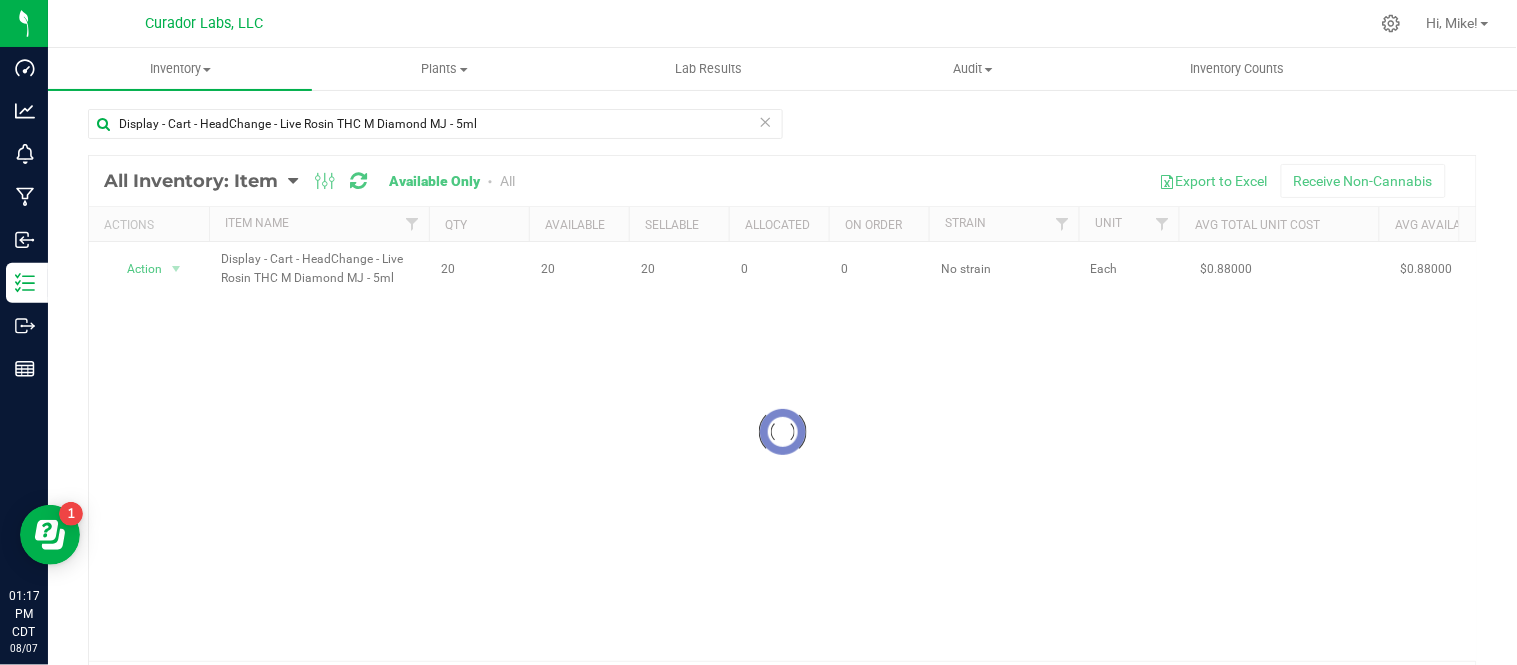 click at bounding box center [766, 121] 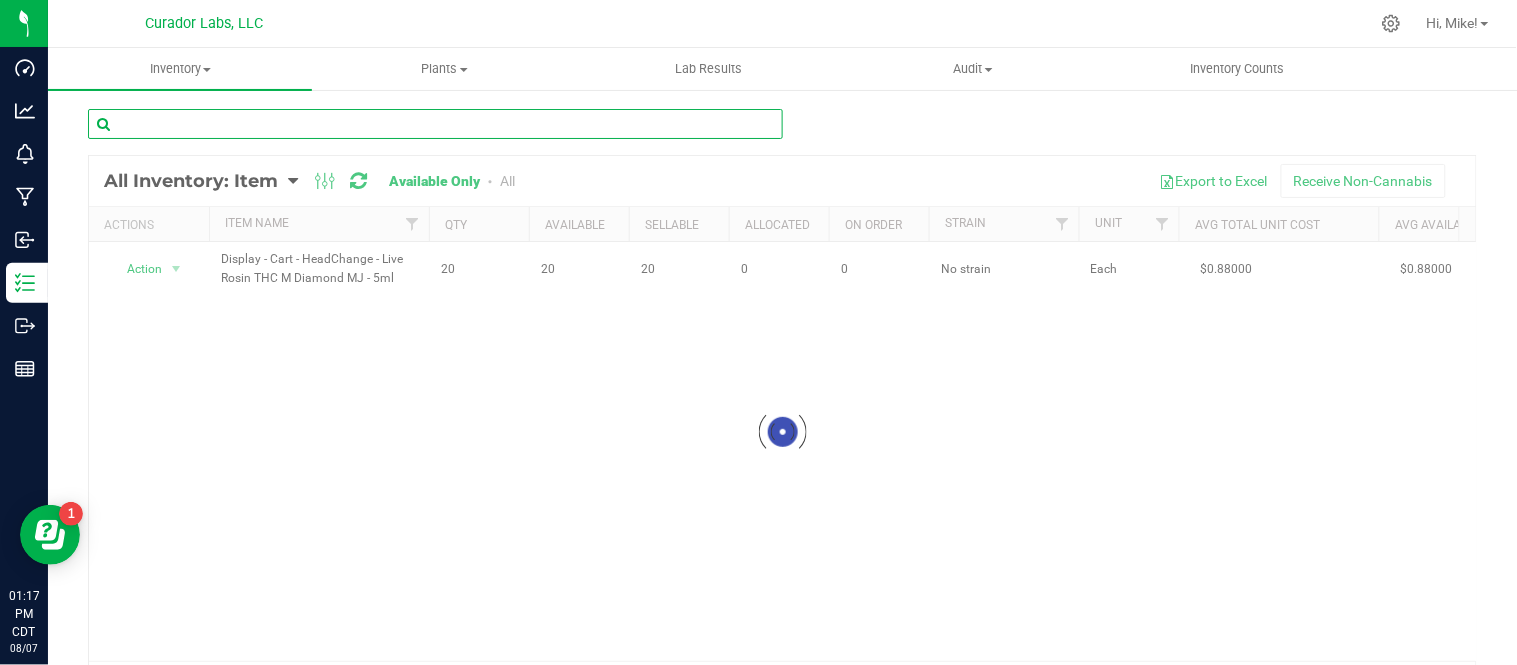 click at bounding box center [435, 124] 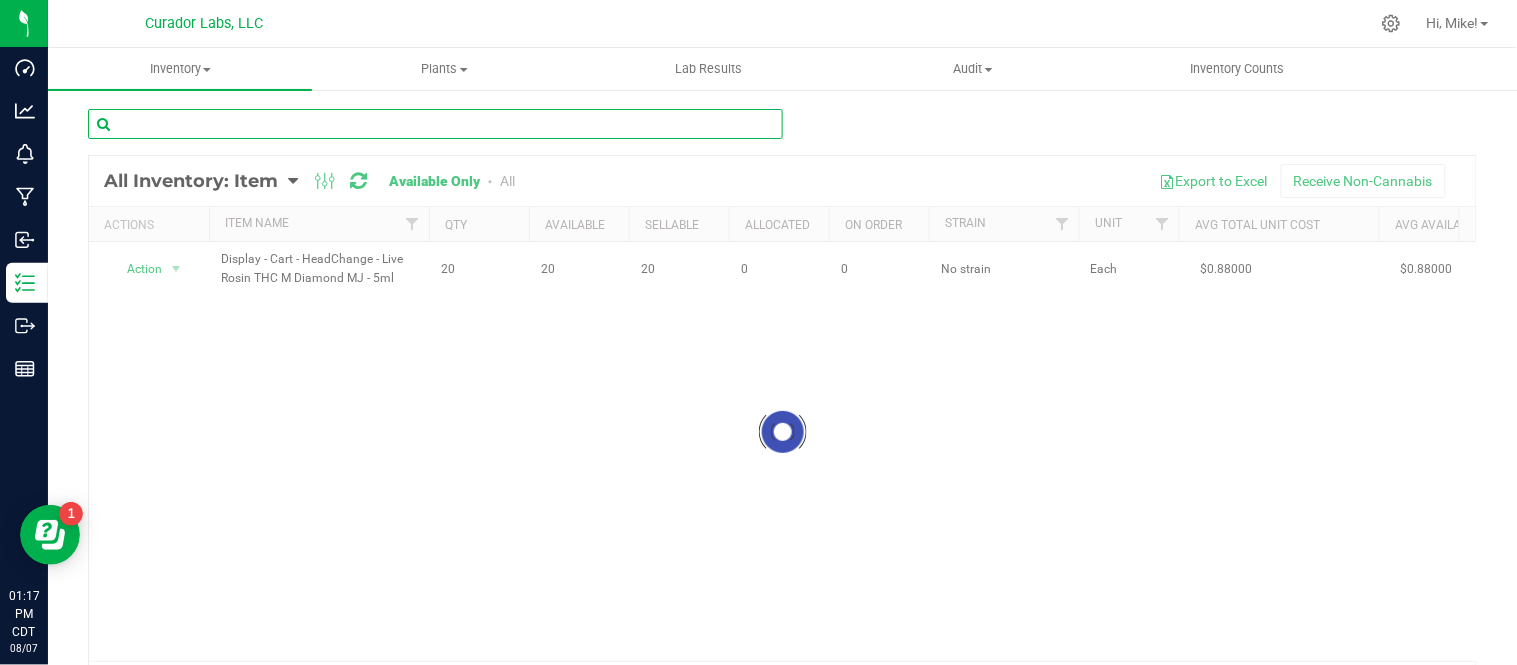 paste on "Display - Cart - SafeBet - EZ Click Glass Distillate THC M Diamond MJ - 1mL" 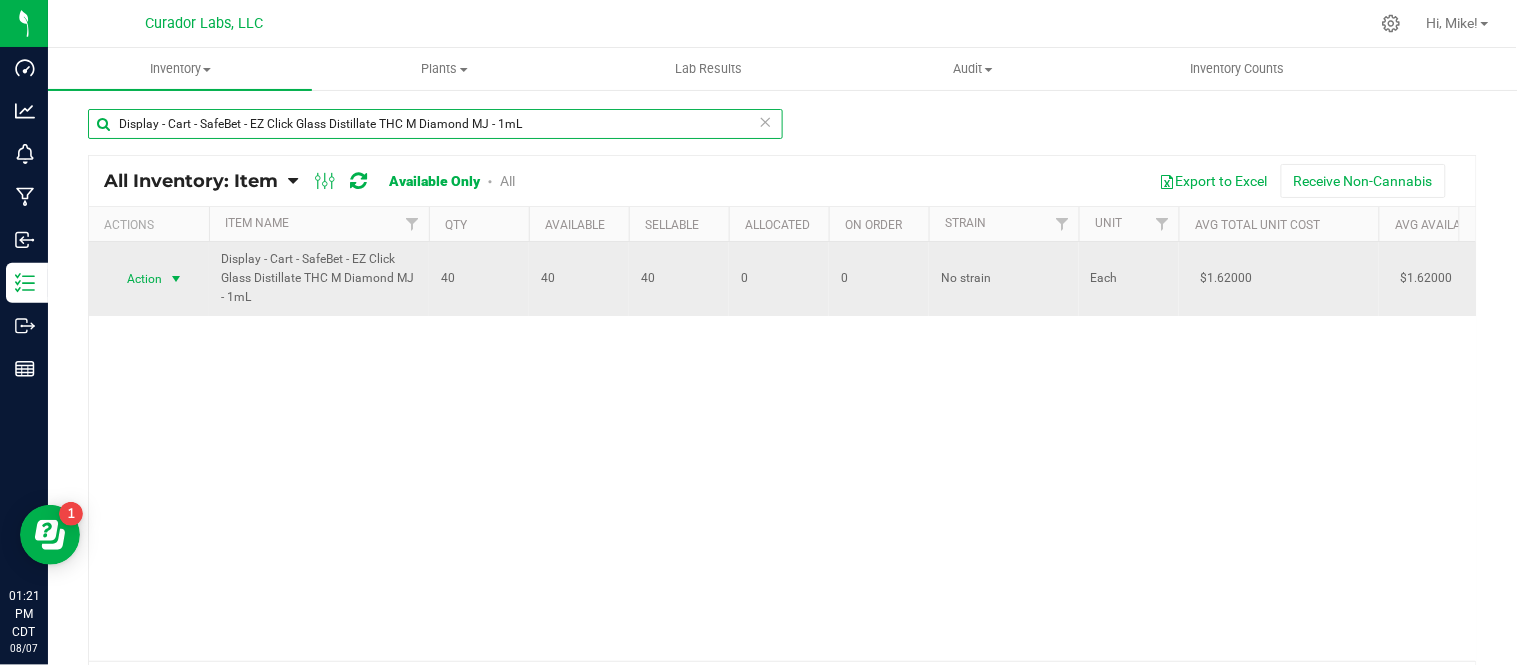 type on "Display - Cart - SafeBet - EZ Click Glass Distillate THC M Diamond MJ - 1mL" 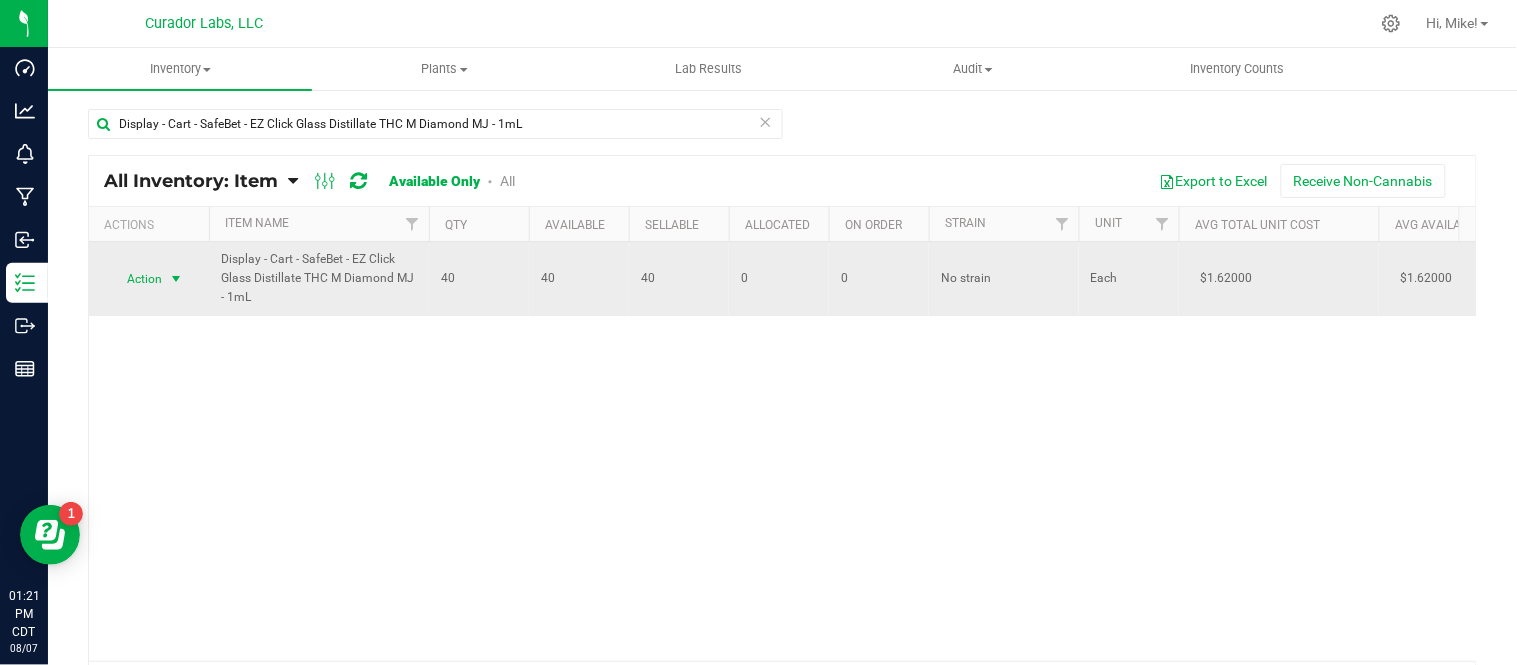 click at bounding box center [176, 279] 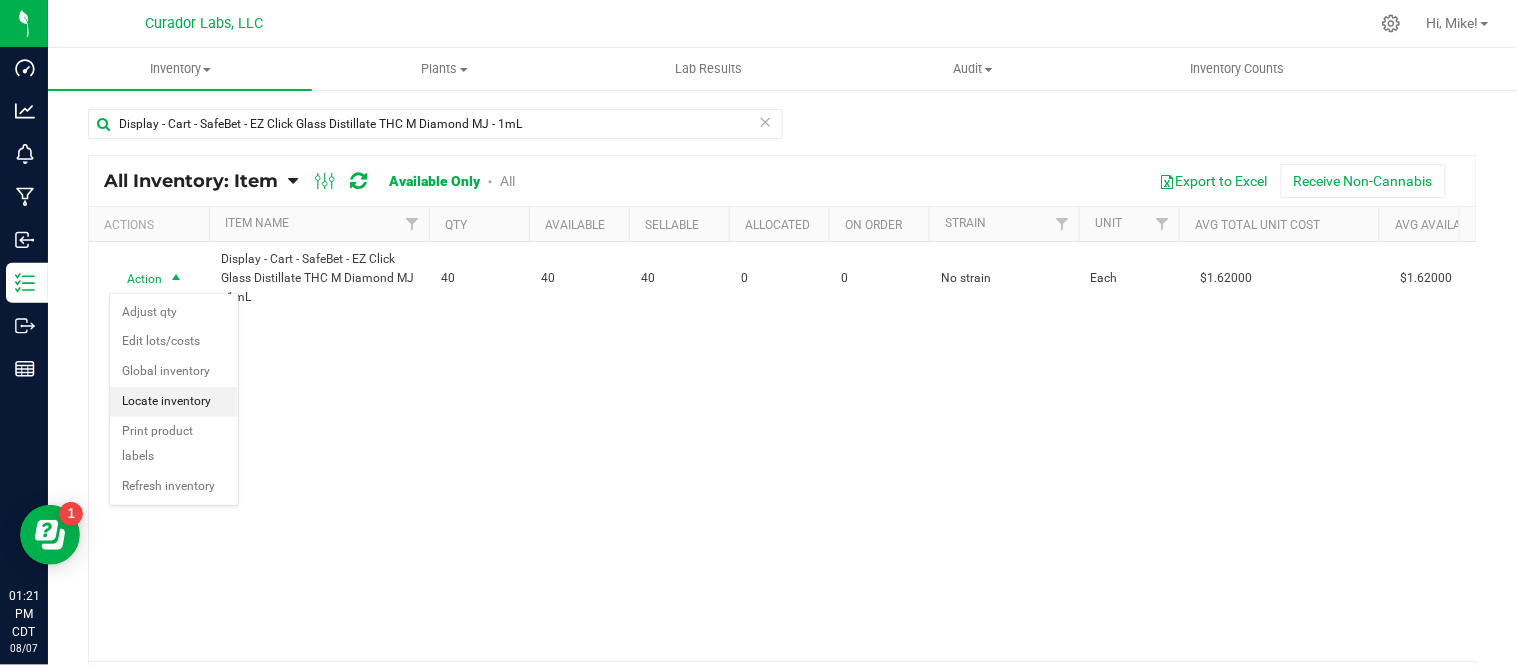 click on "Locate inventory" at bounding box center (174, 402) 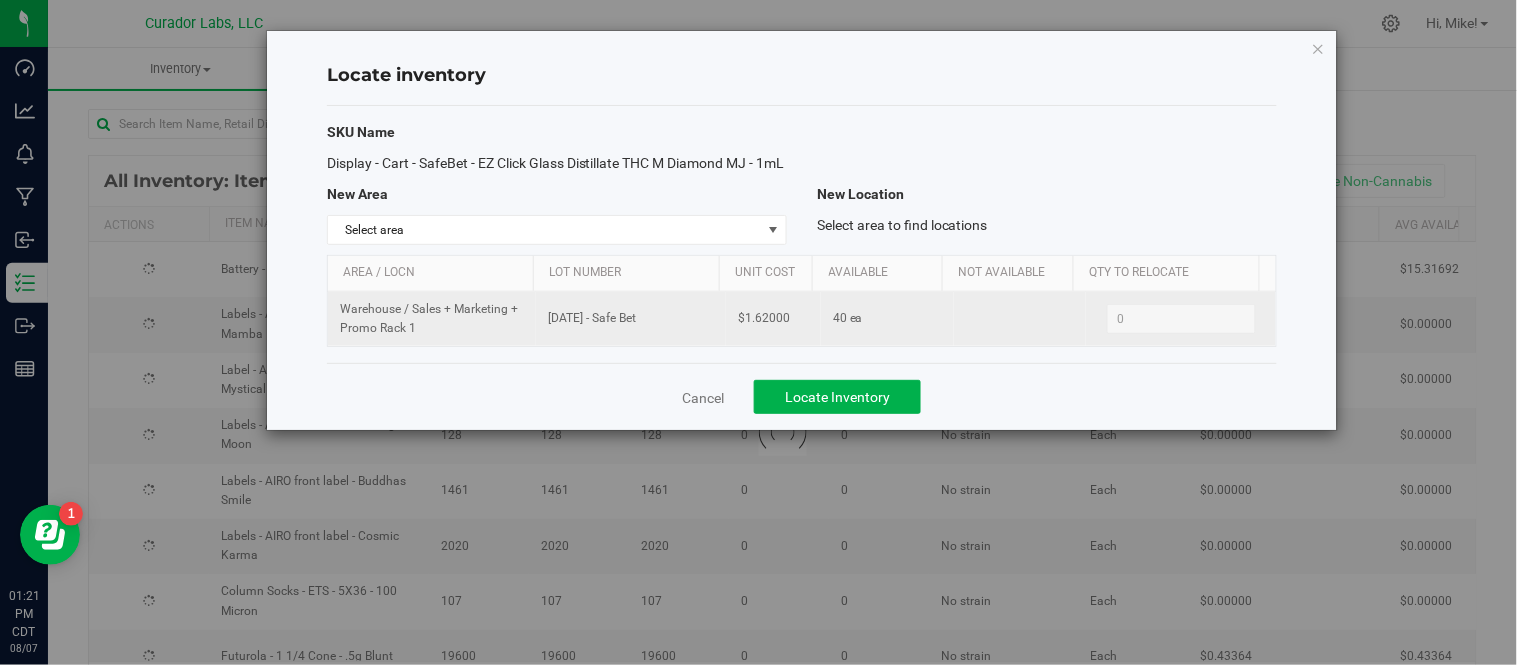 drag, startPoint x: 542, startPoint y: 345, endPoint x: 652, endPoint y: 341, distance: 110.0727 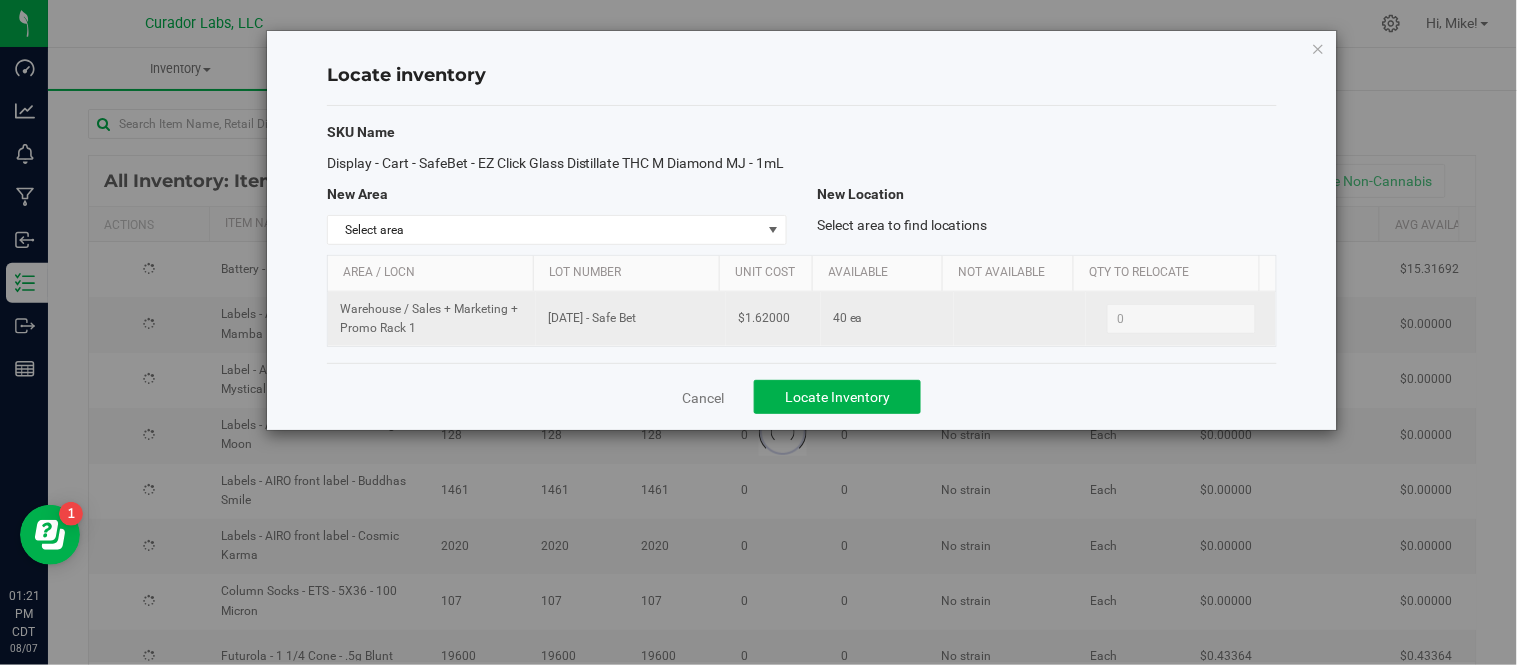click on "[DATE] - Safe Bet" at bounding box center (631, 319) 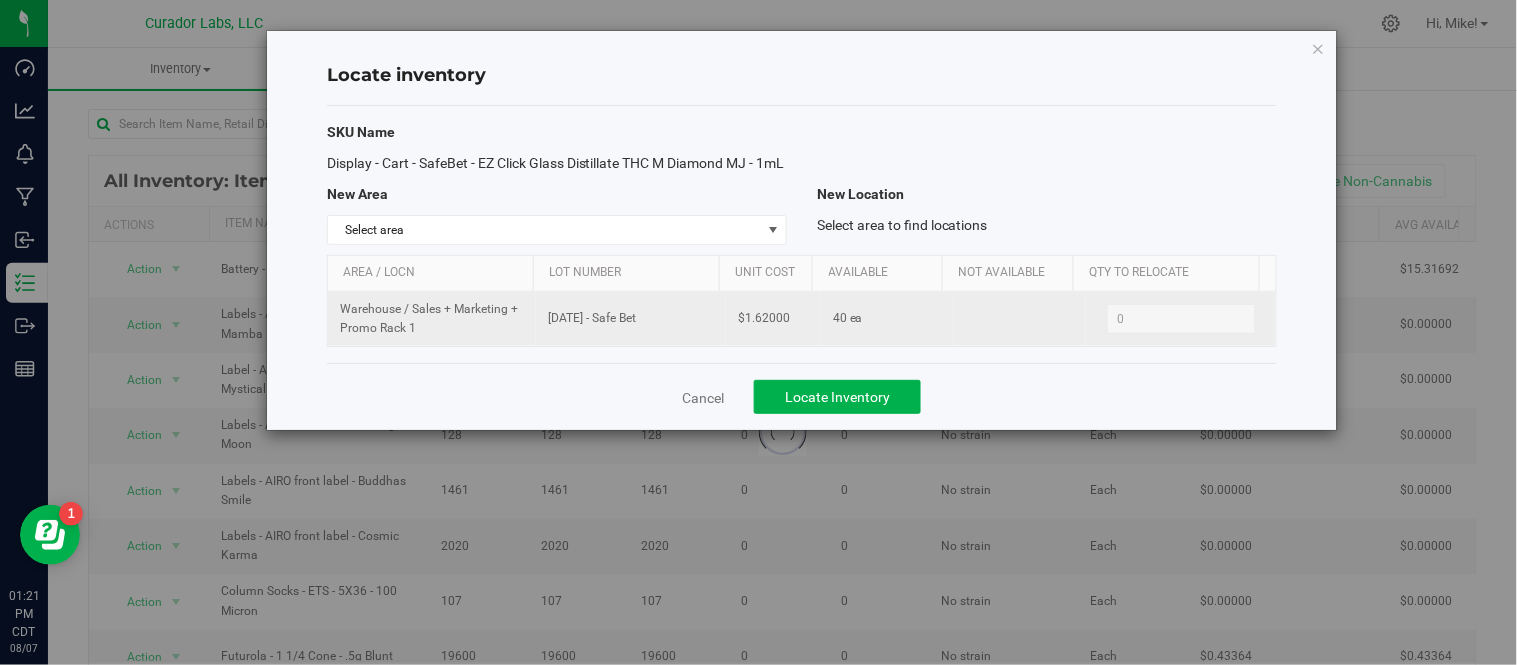 copy on "[DATE] - Safe Bet" 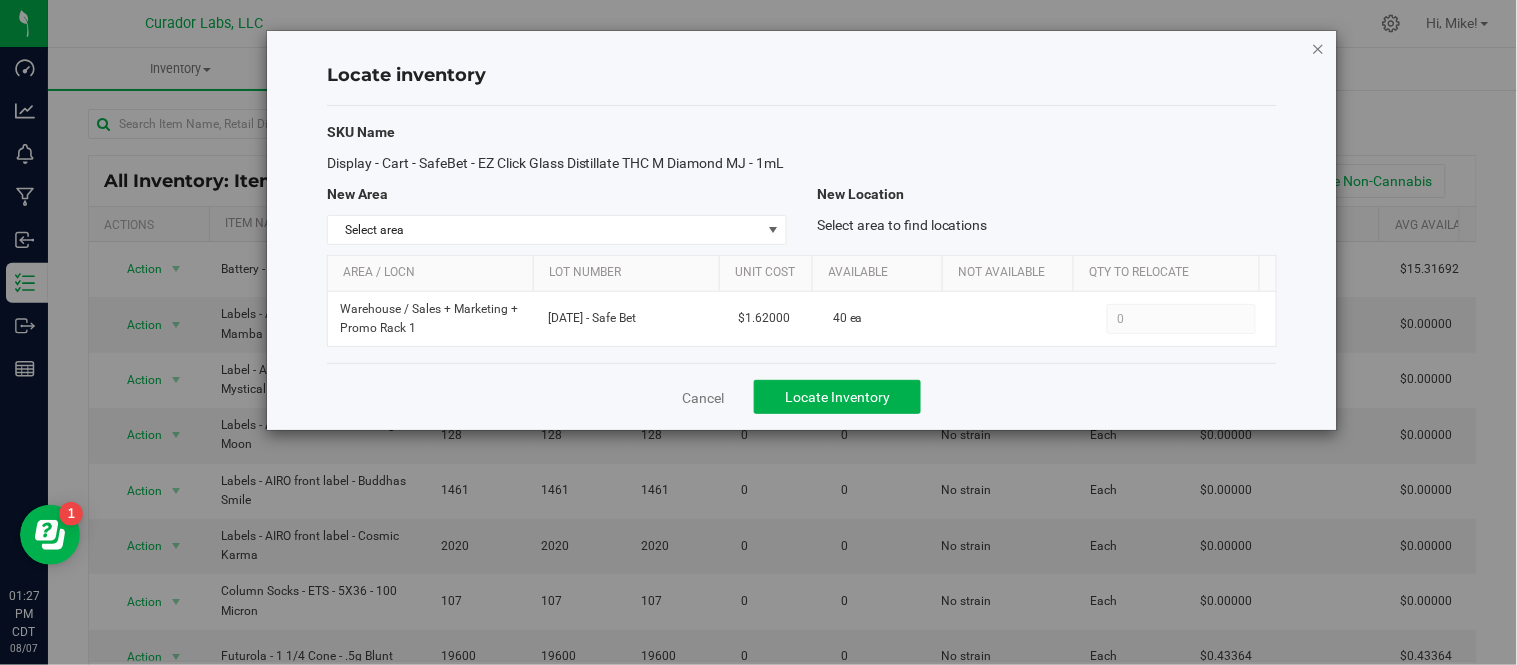 click at bounding box center [1319, 48] 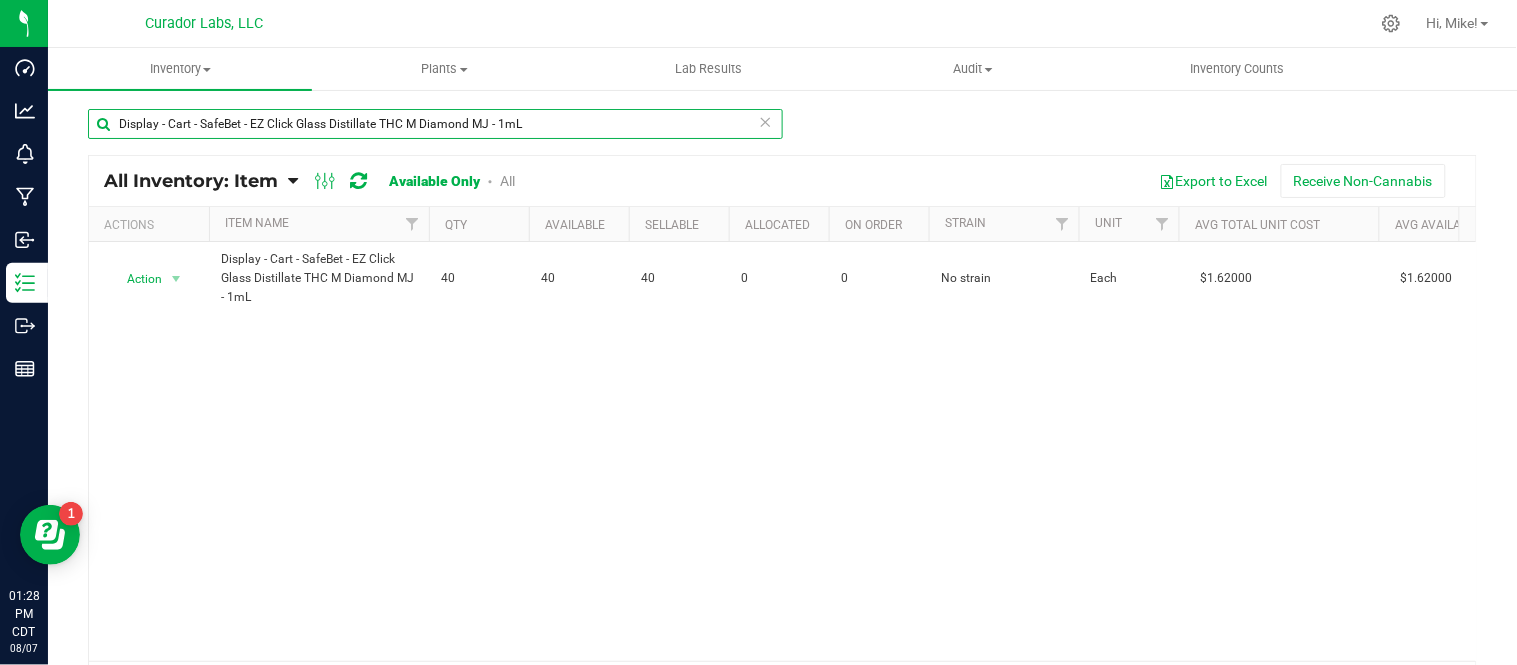 click on "Display - Cart - SafeBet - EZ Click Glass Distillate THC M Diamond MJ - 1mL" at bounding box center (435, 124) 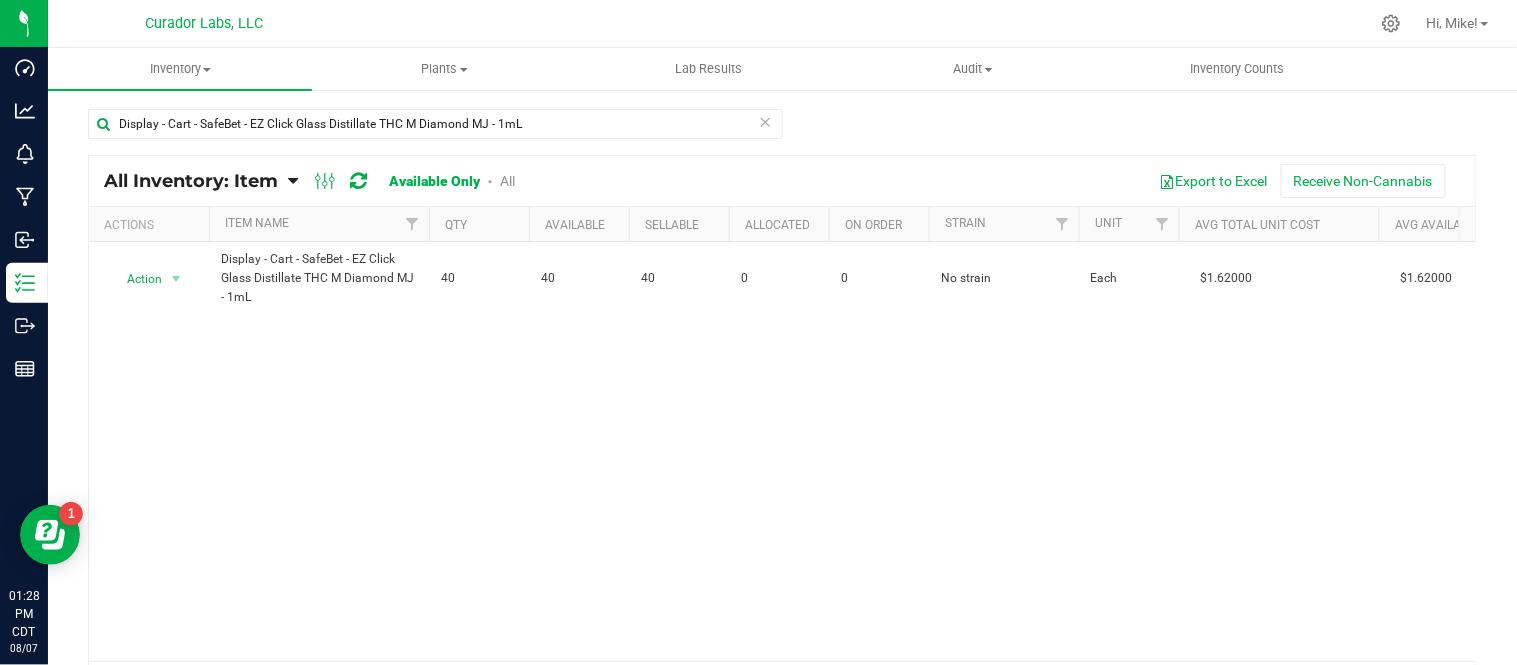 click at bounding box center [766, 121] 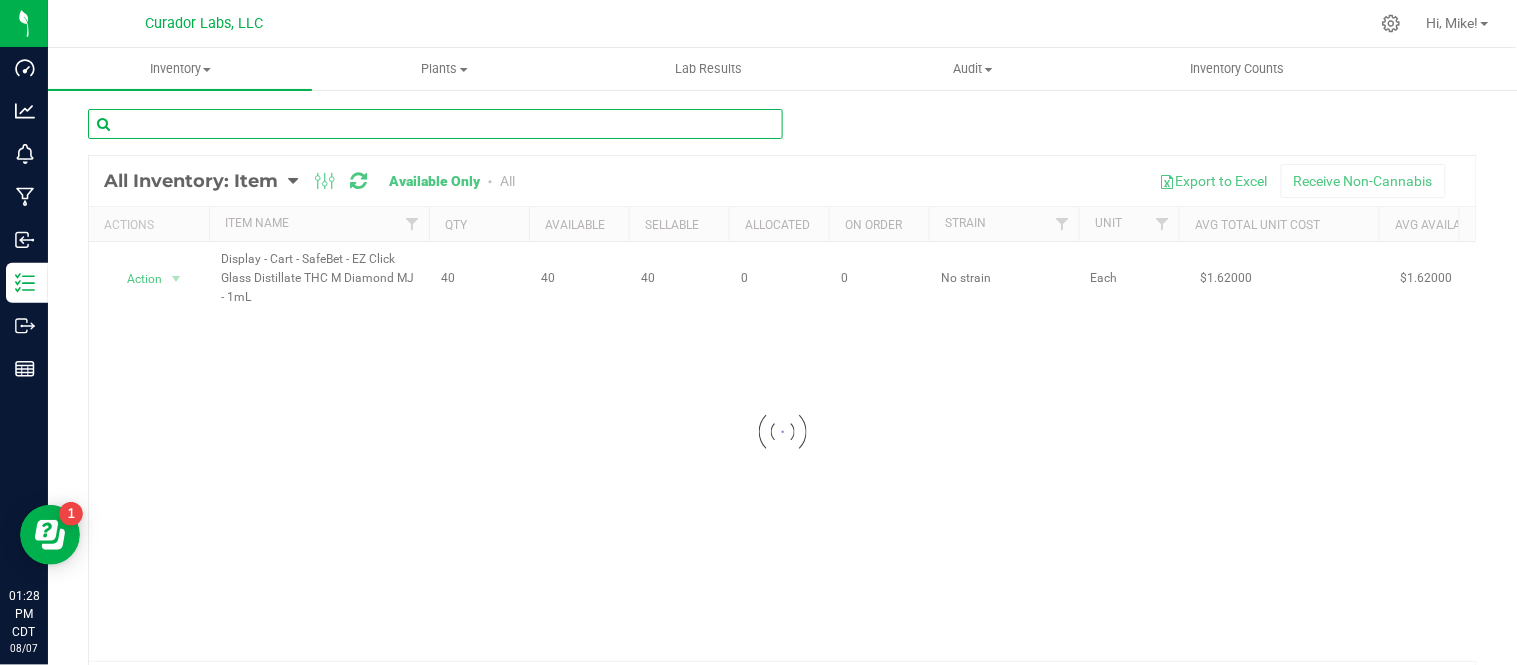 click at bounding box center (435, 124) 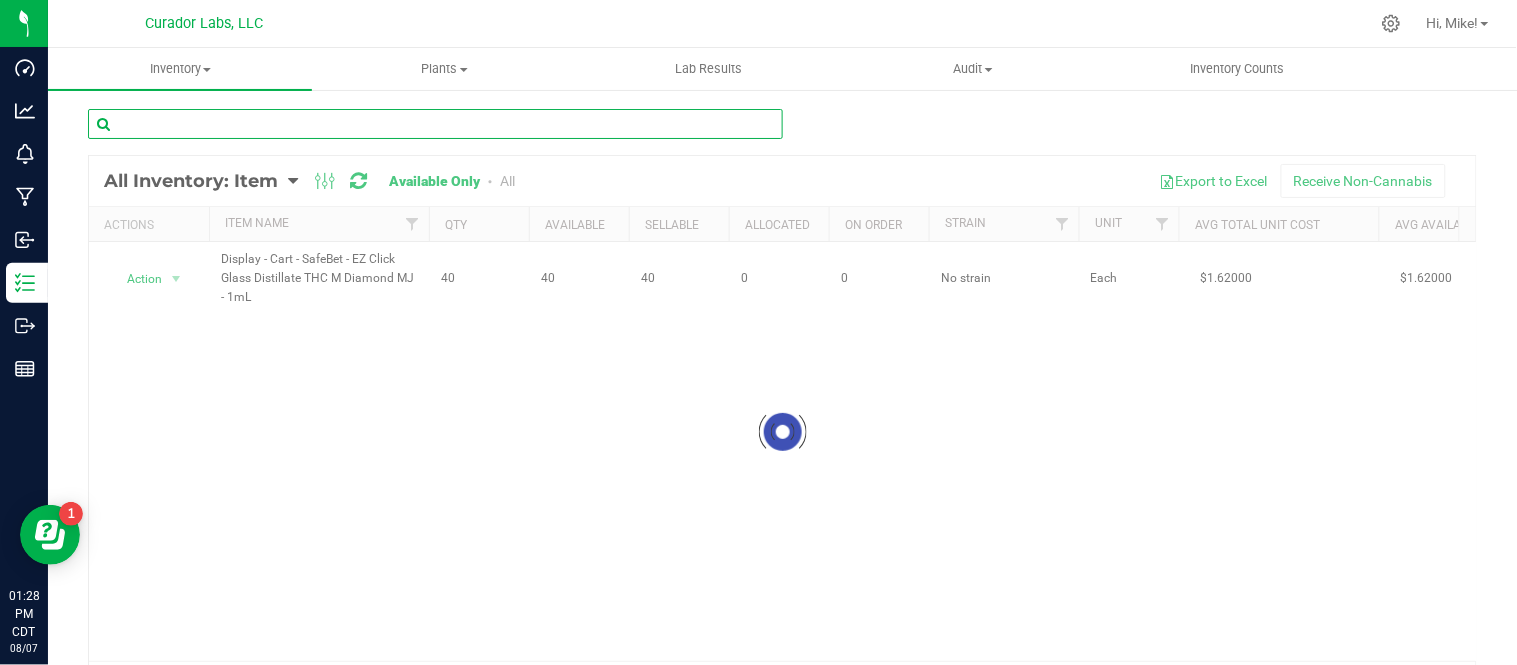paste on "Display - HeadChange Cart with Flat Black Ceramic Mouthpiece No Warning" 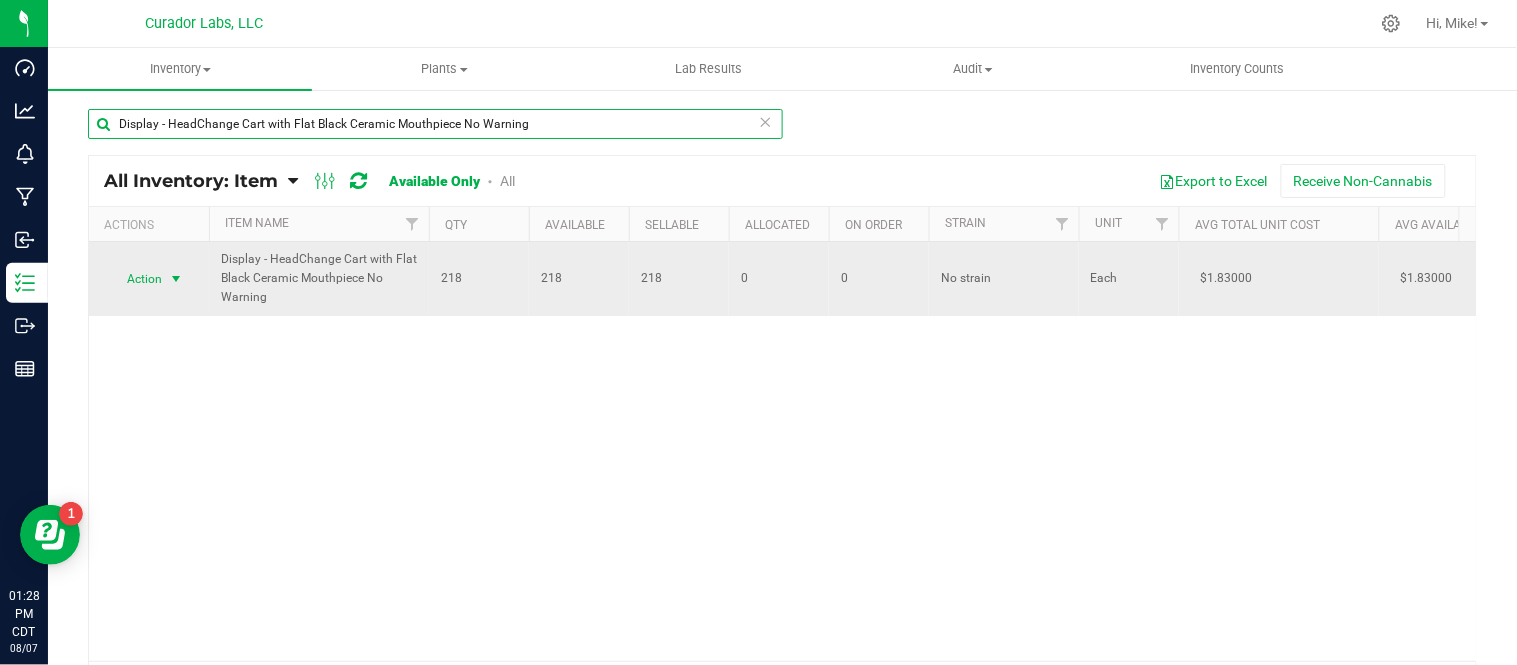 type on "Display - HeadChange Cart with Flat Black Ceramic Mouthpiece No Warning" 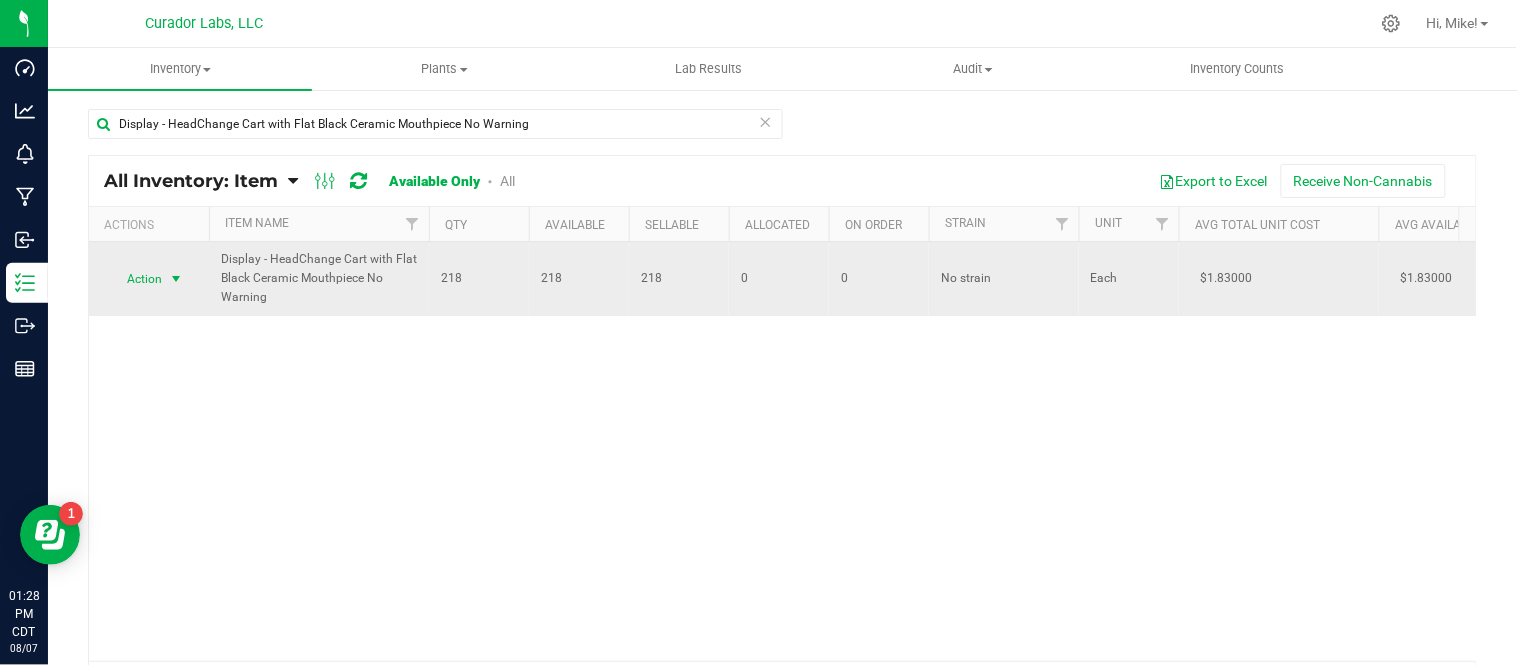 click at bounding box center [176, 279] 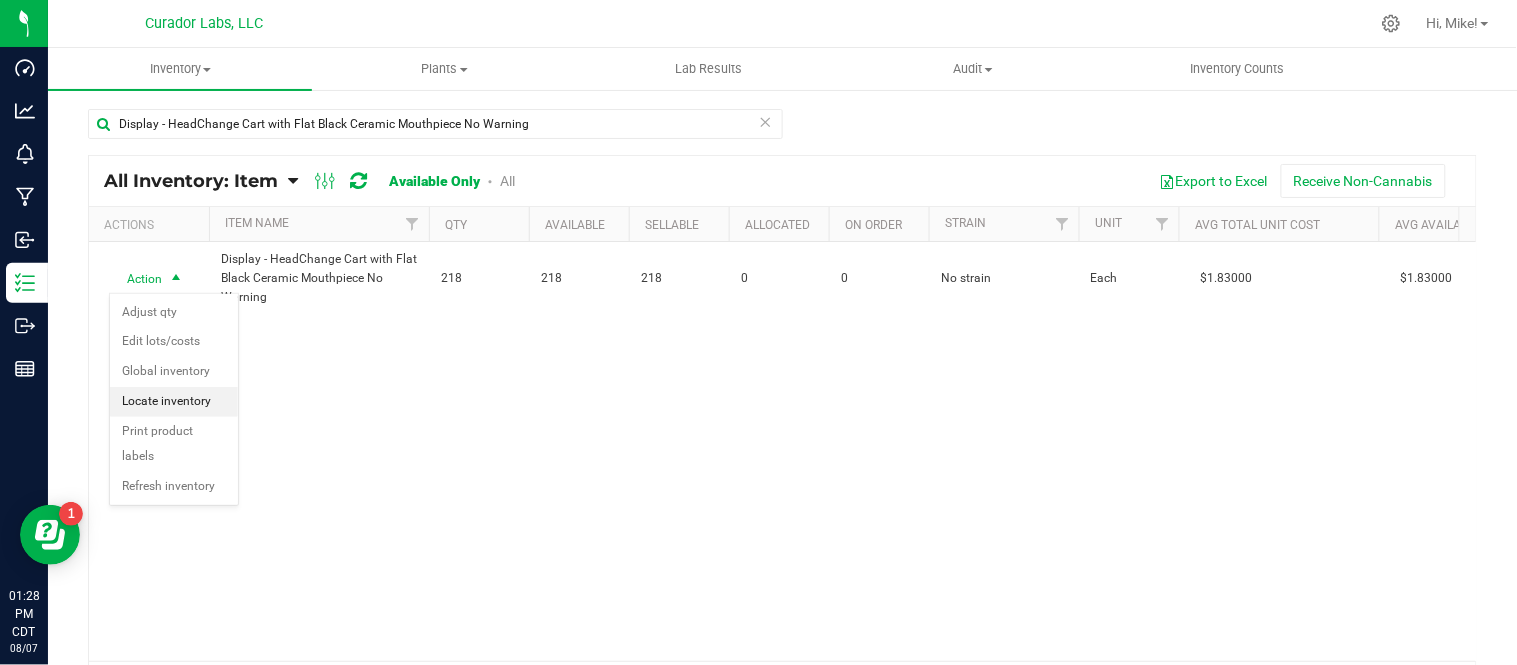 click on "Locate inventory" at bounding box center [174, 402] 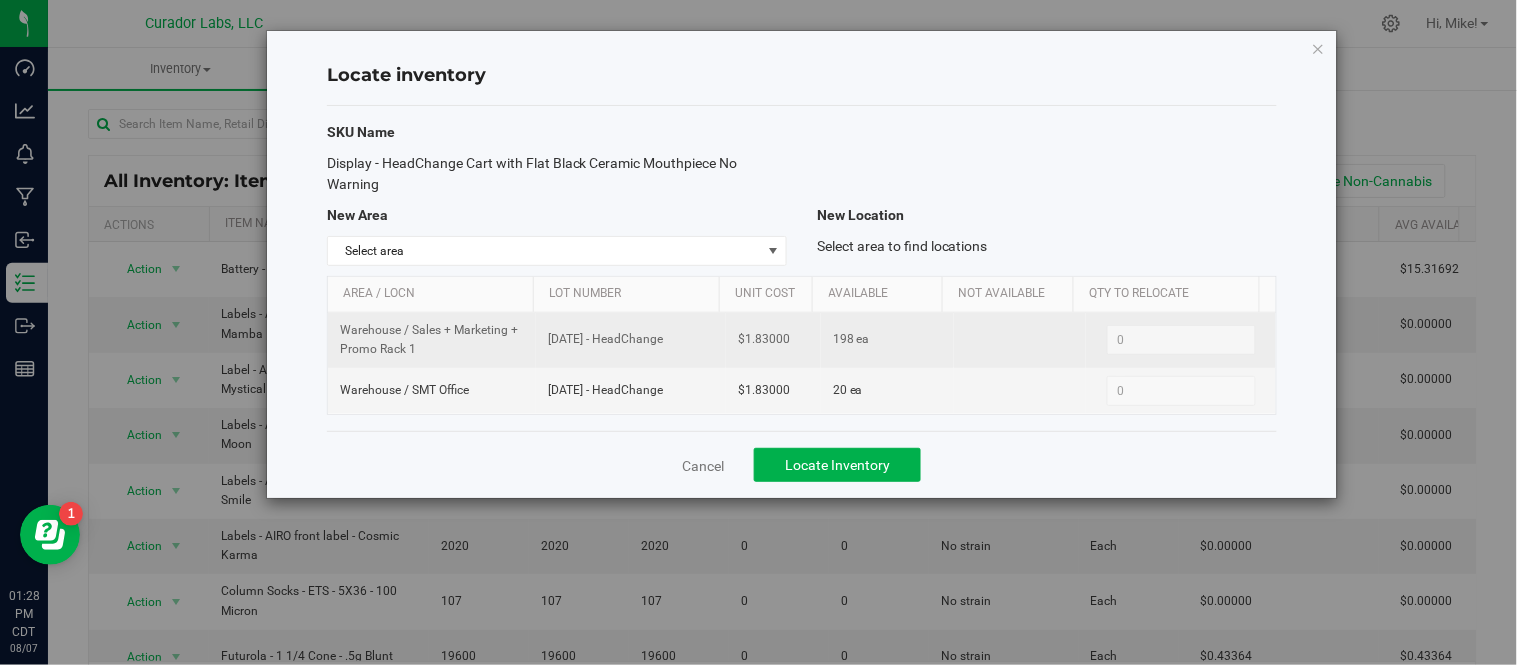 drag, startPoint x: 547, startPoint y: 338, endPoint x: 664, endPoint y: 344, distance: 117.15375 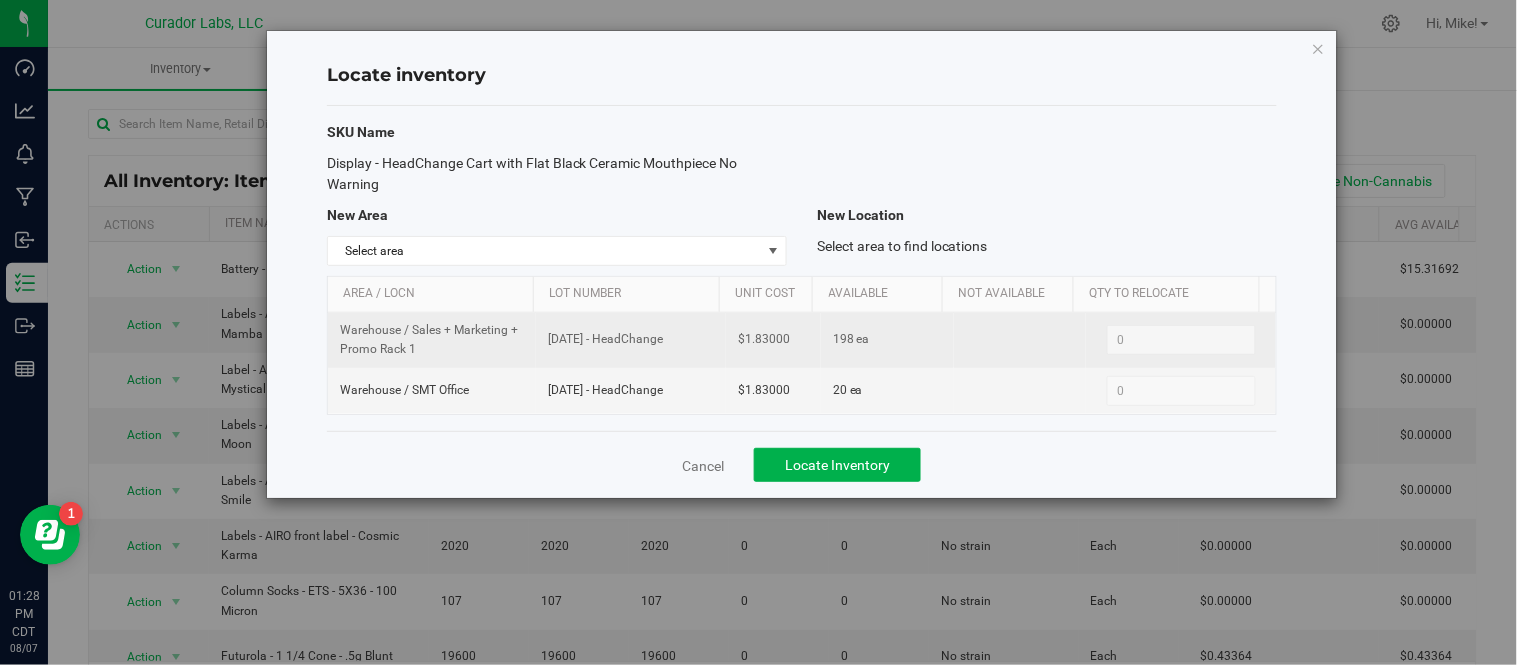 copy on "[DATE] - HeadChange" 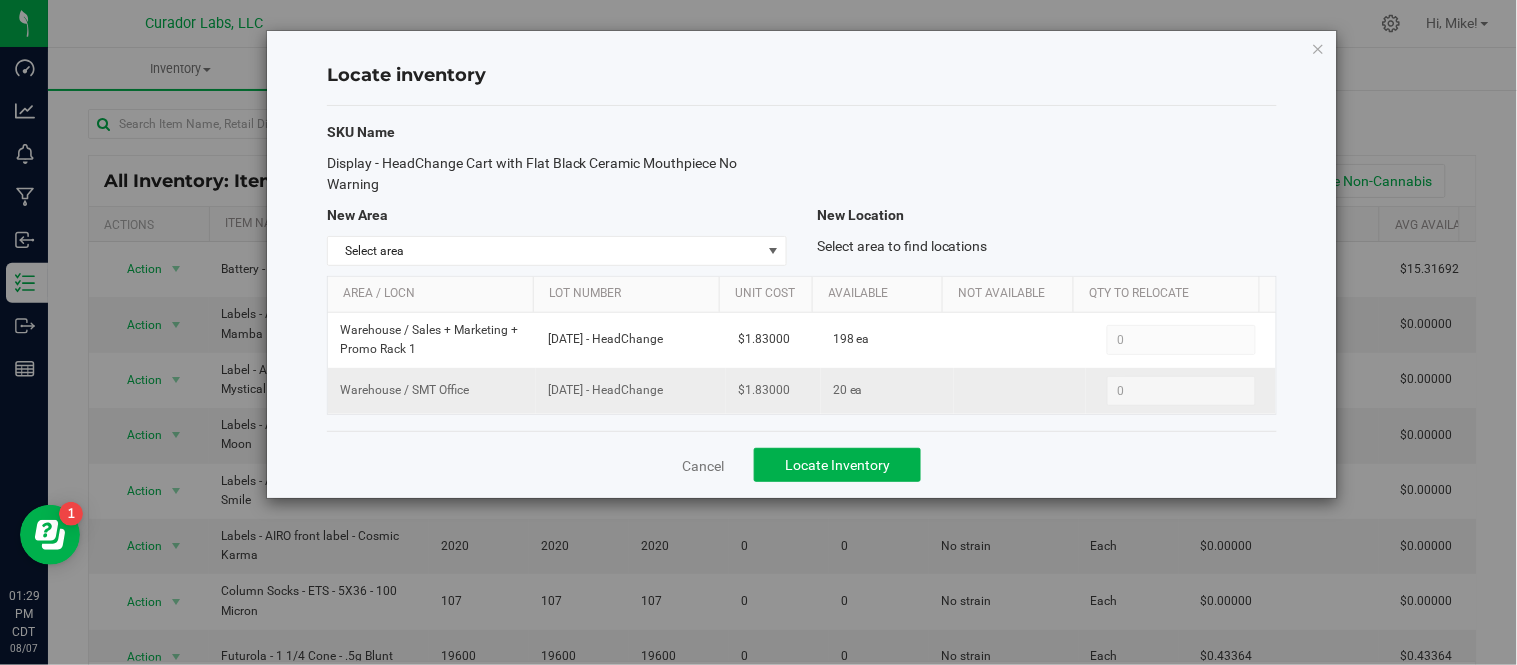 drag, startPoint x: 543, startPoint y: 392, endPoint x: 656, endPoint y: 406, distance: 113.86395 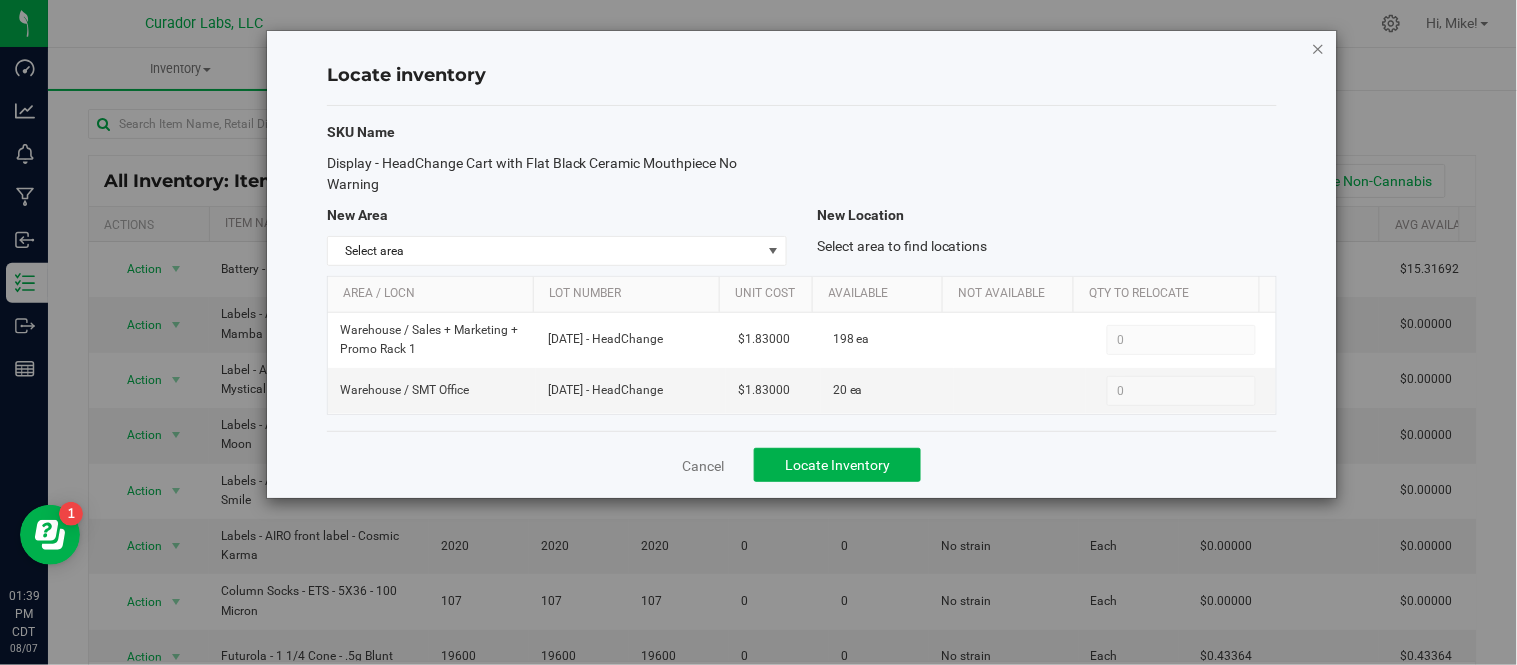 click at bounding box center (1319, 48) 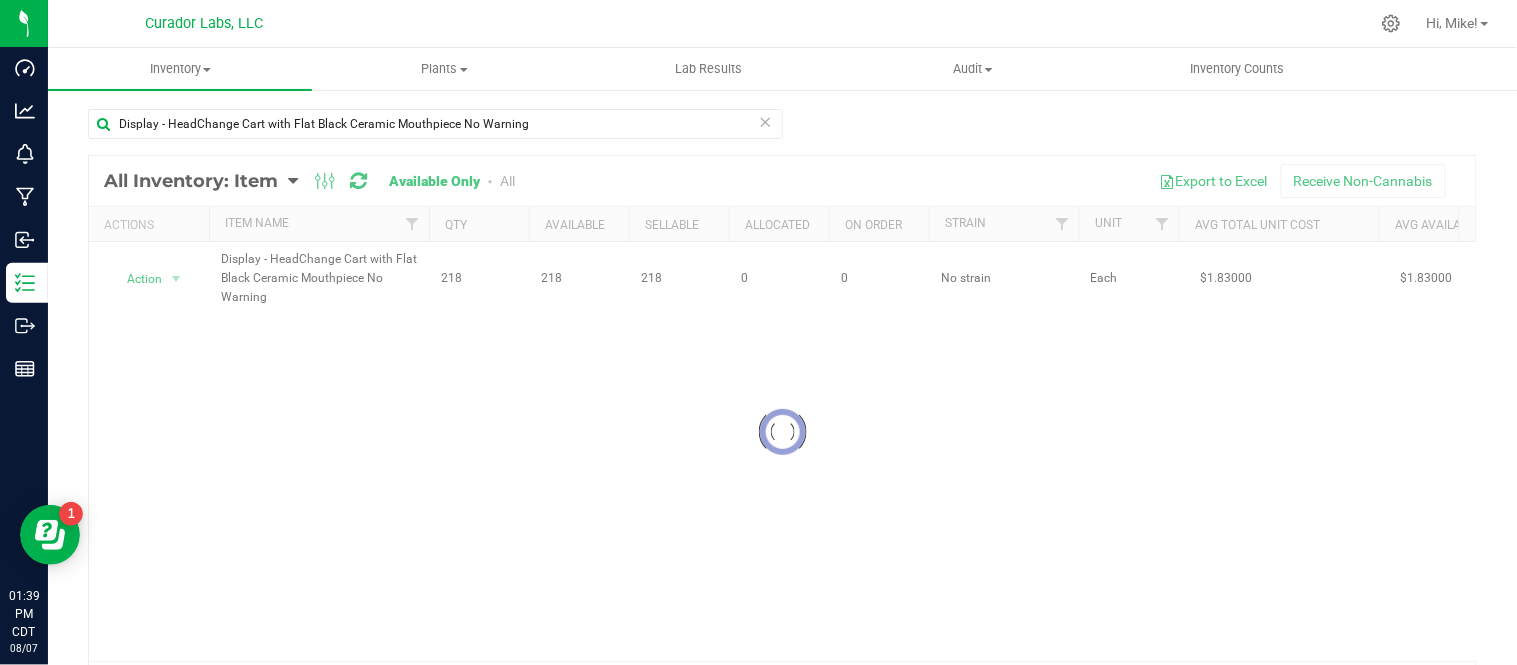 click at bounding box center [766, 121] 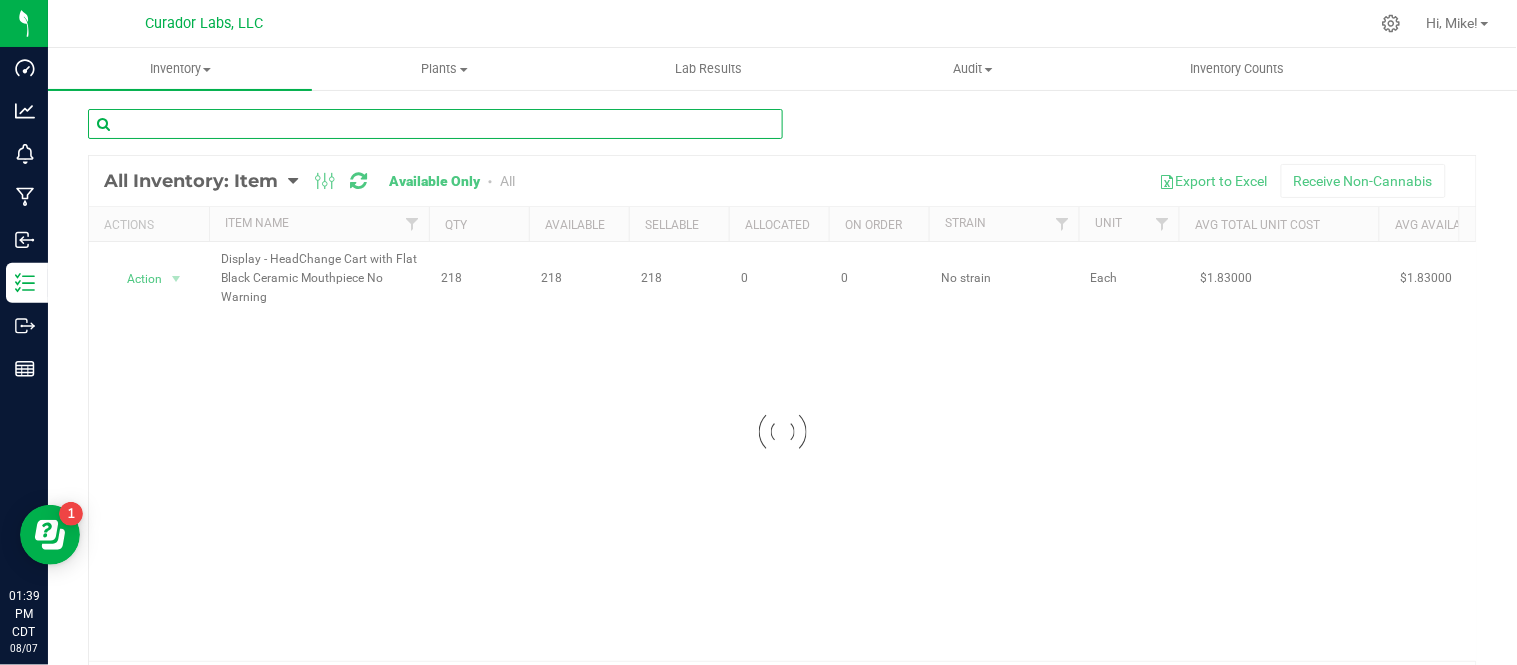 click at bounding box center (435, 124) 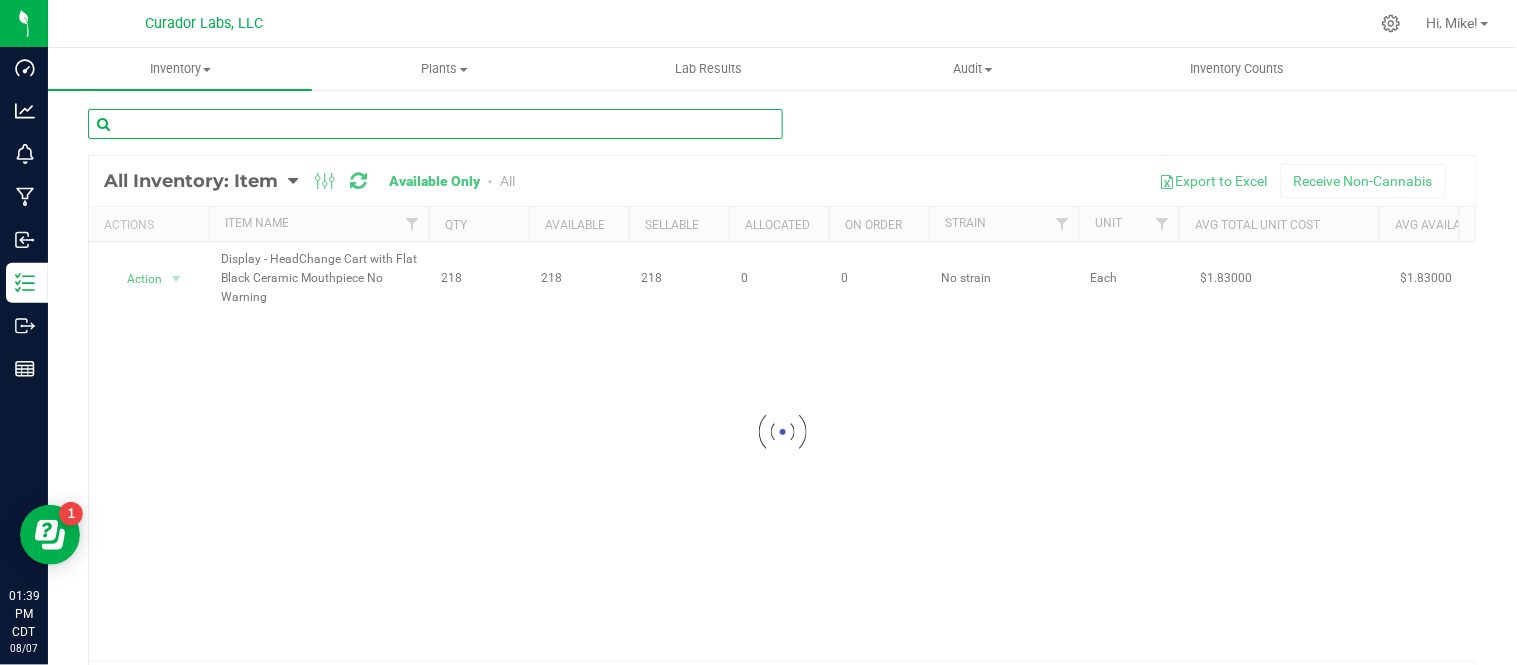 paste on "DIsplay - HeadChange Mouthpiece Flat Black Ceramic" 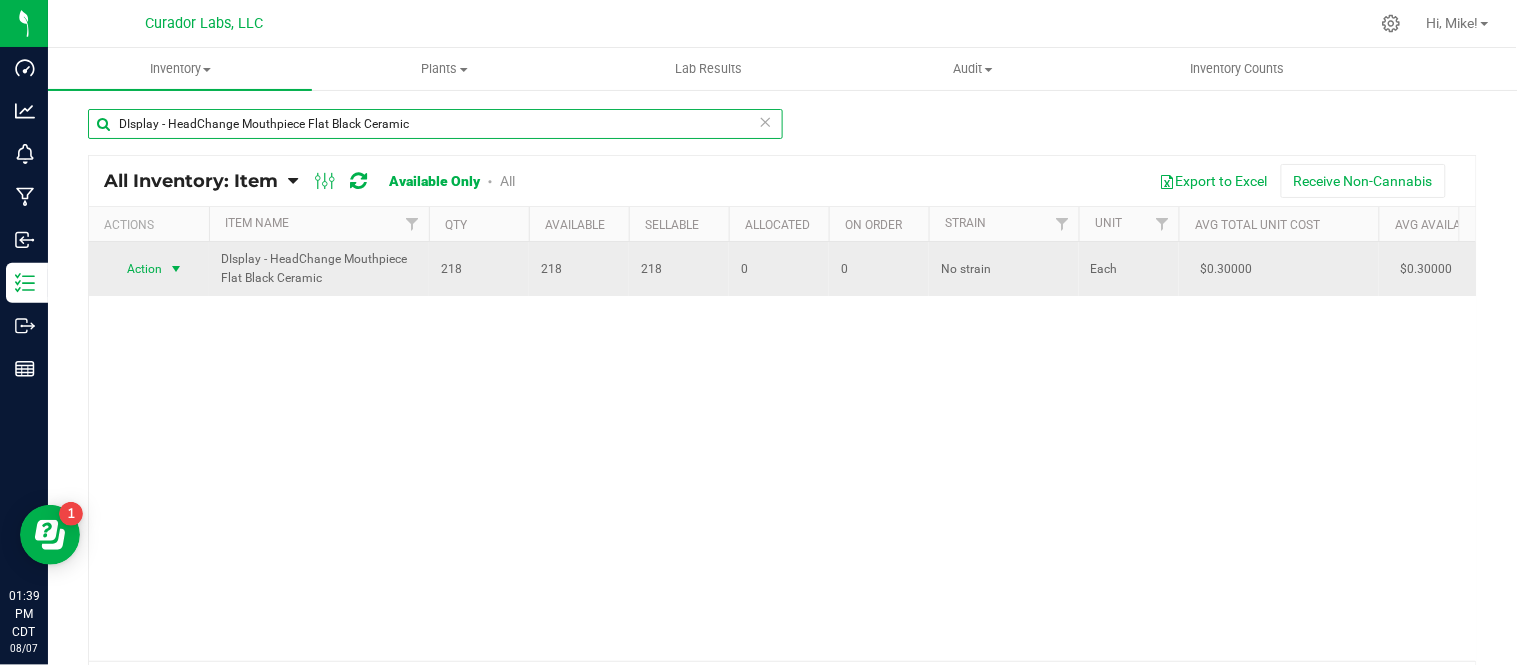 type on "DIsplay - HeadChange Mouthpiece Flat Black Ceramic" 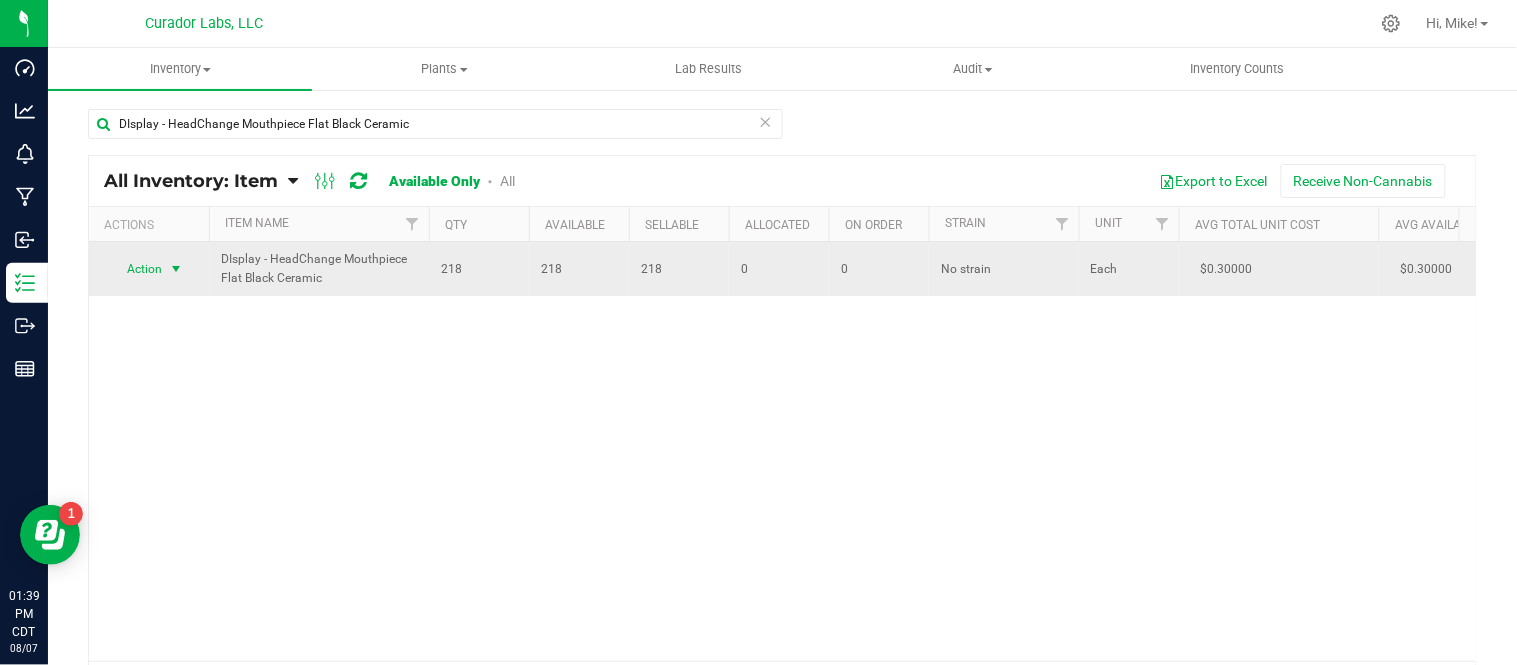 click at bounding box center (176, 269) 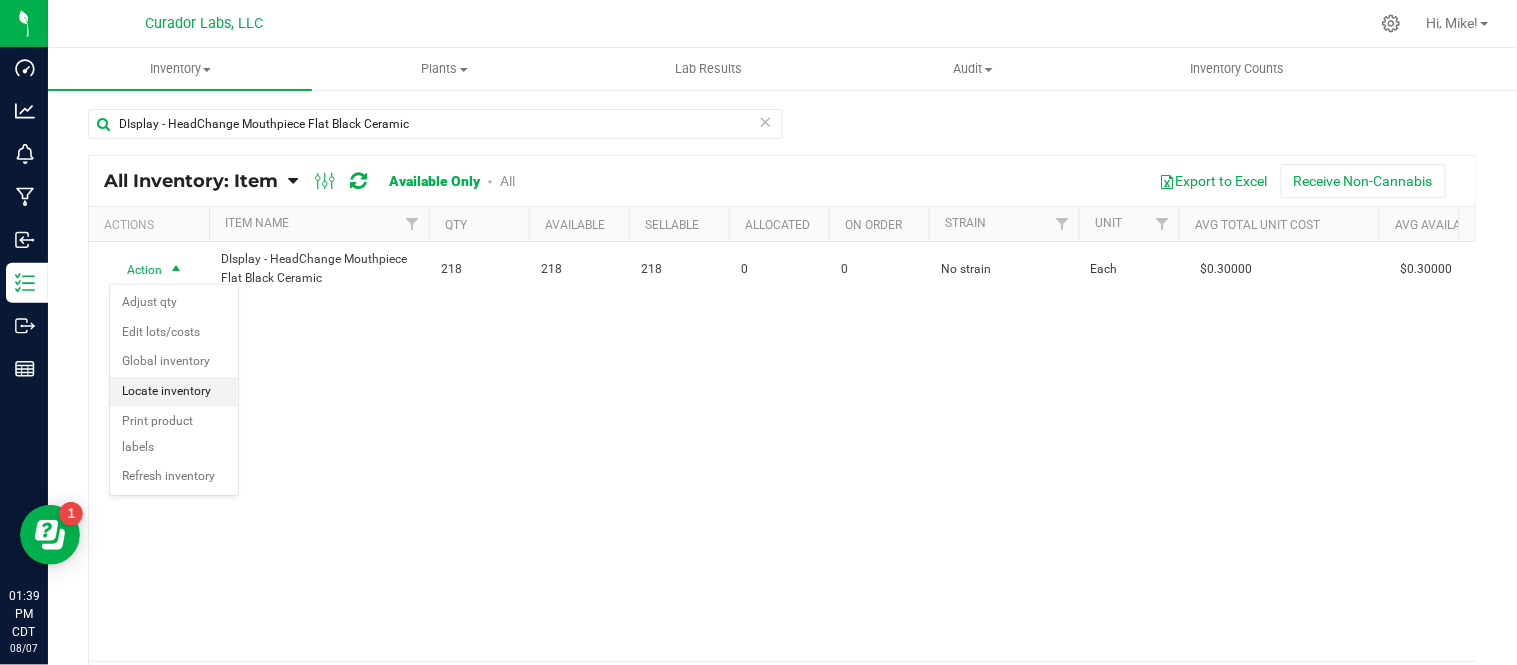 click on "Locate inventory" at bounding box center [174, 392] 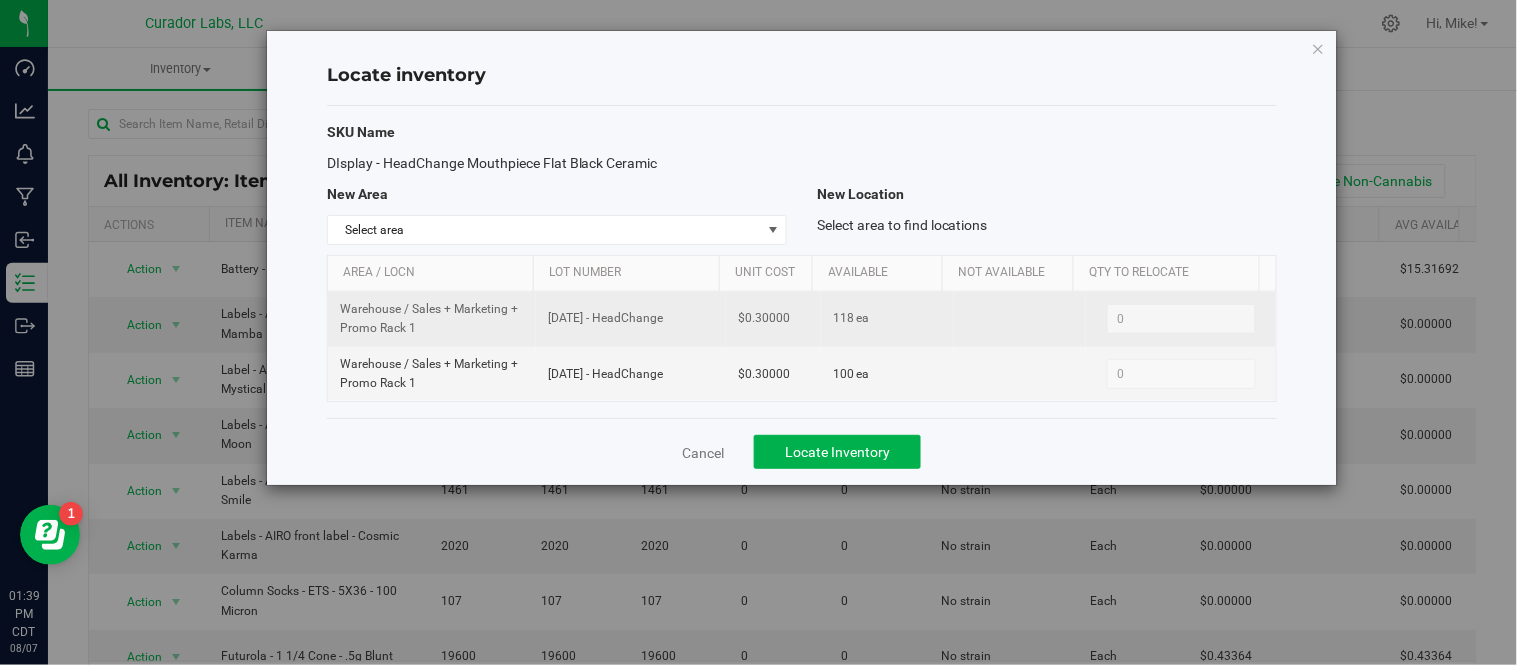 drag, startPoint x: 545, startPoint y: 316, endPoint x: 675, endPoint y: 315, distance: 130.00385 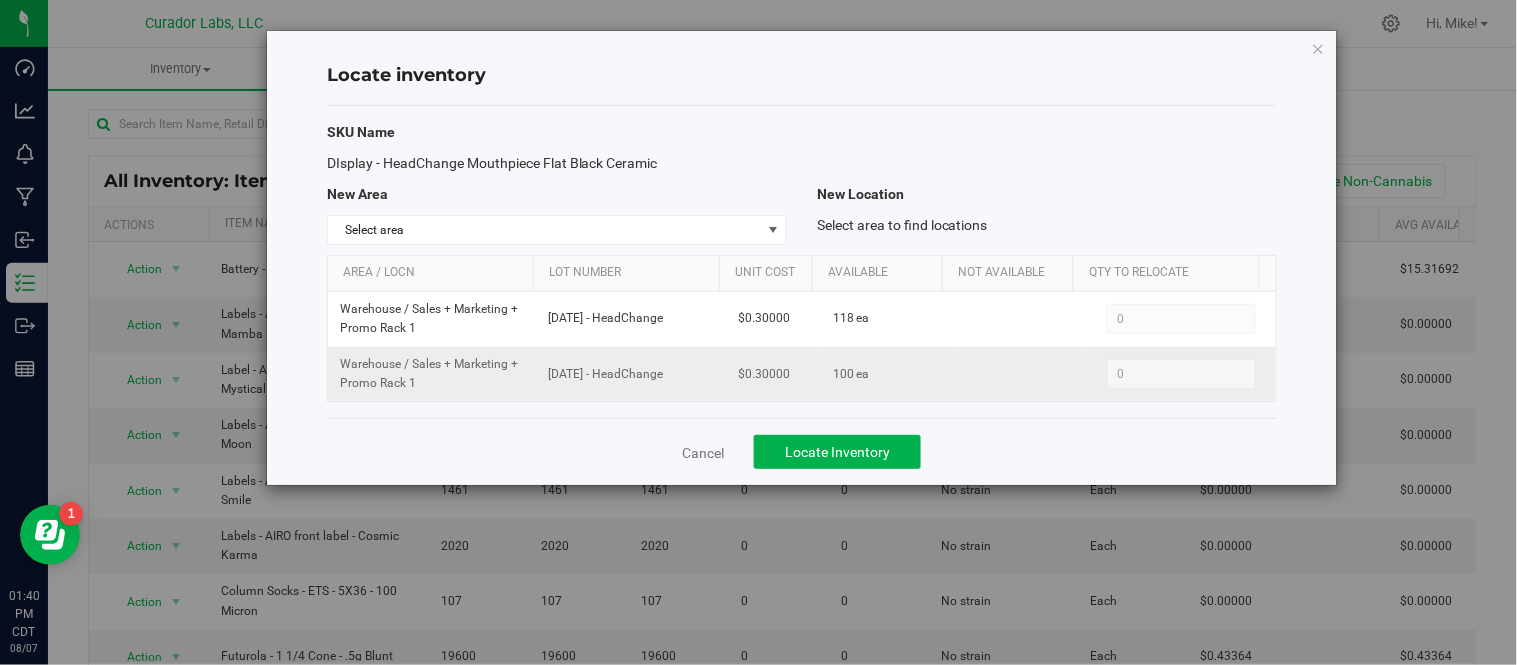 drag, startPoint x: 543, startPoint y: 374, endPoint x: 675, endPoint y: 391, distance: 133.0902 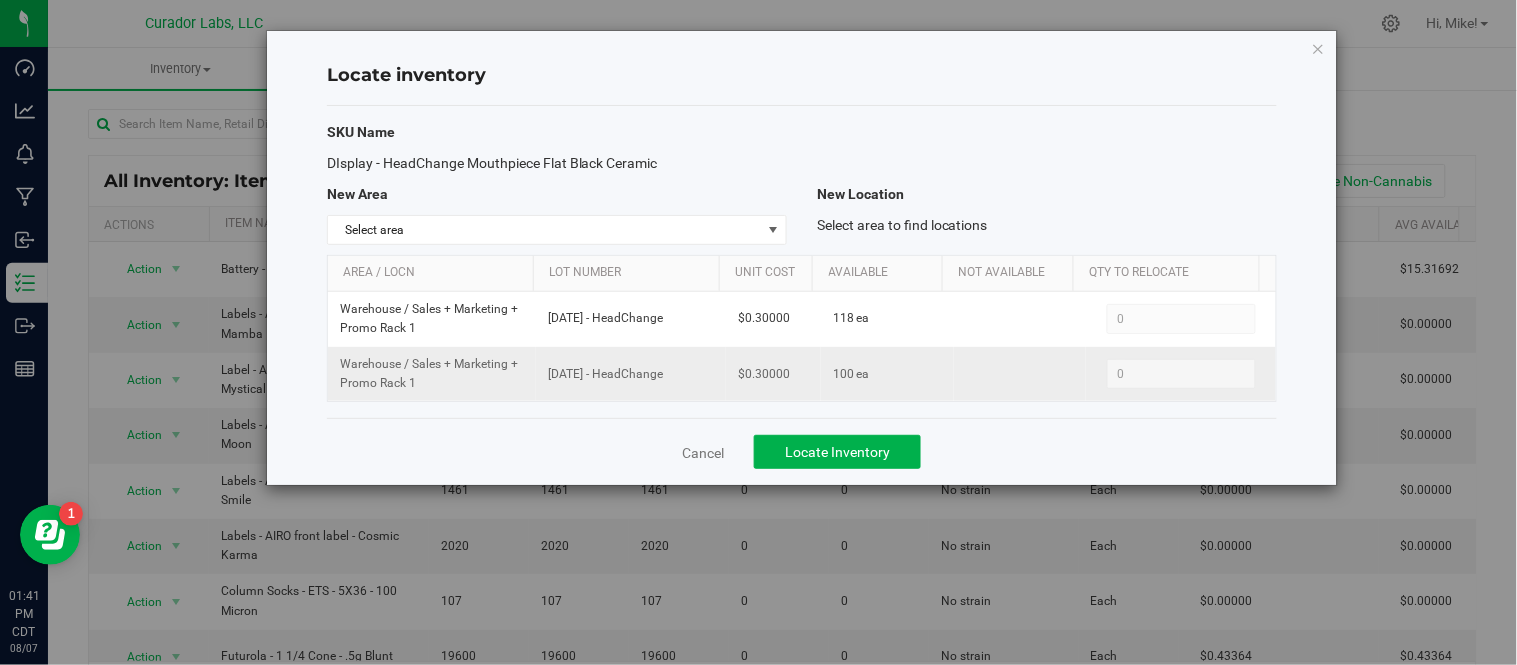 click on "[DATE] - HeadChange" at bounding box center [631, 374] 